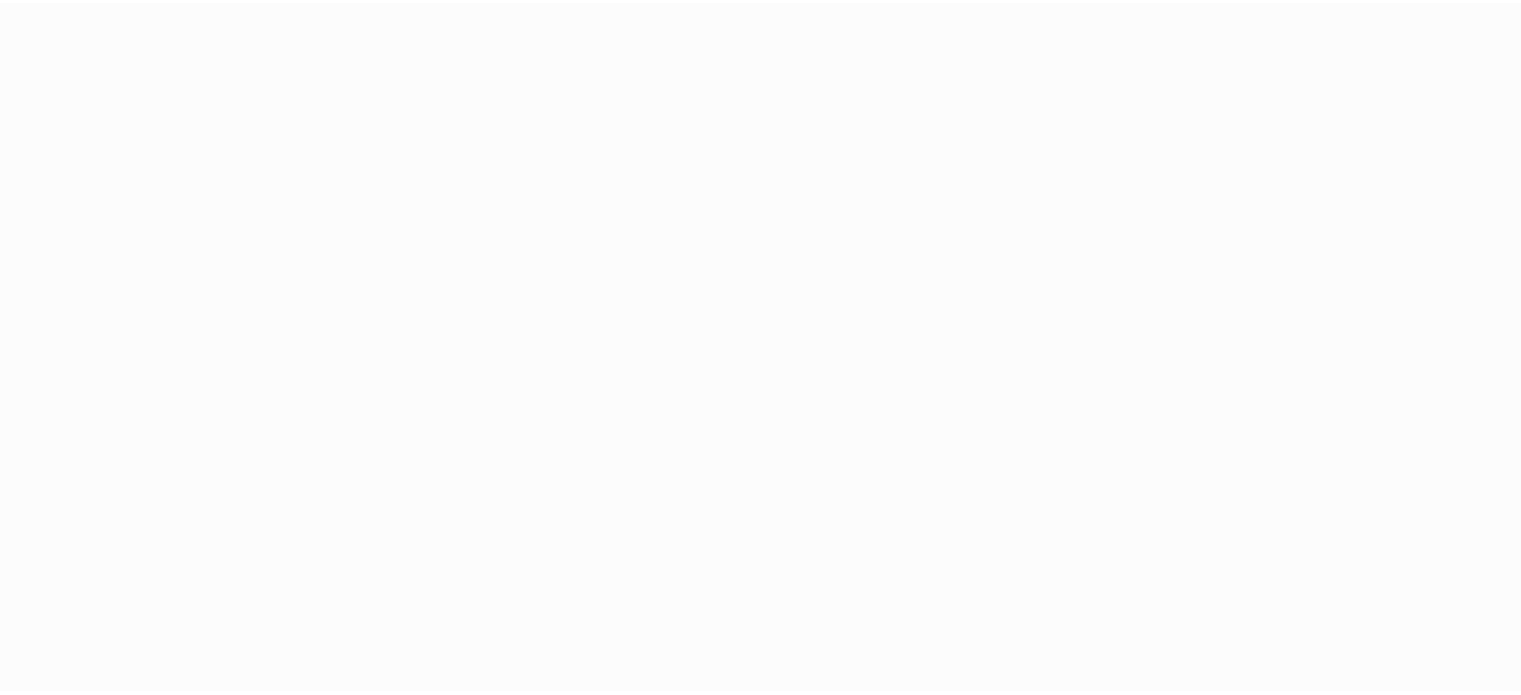 scroll, scrollTop: 0, scrollLeft: 0, axis: both 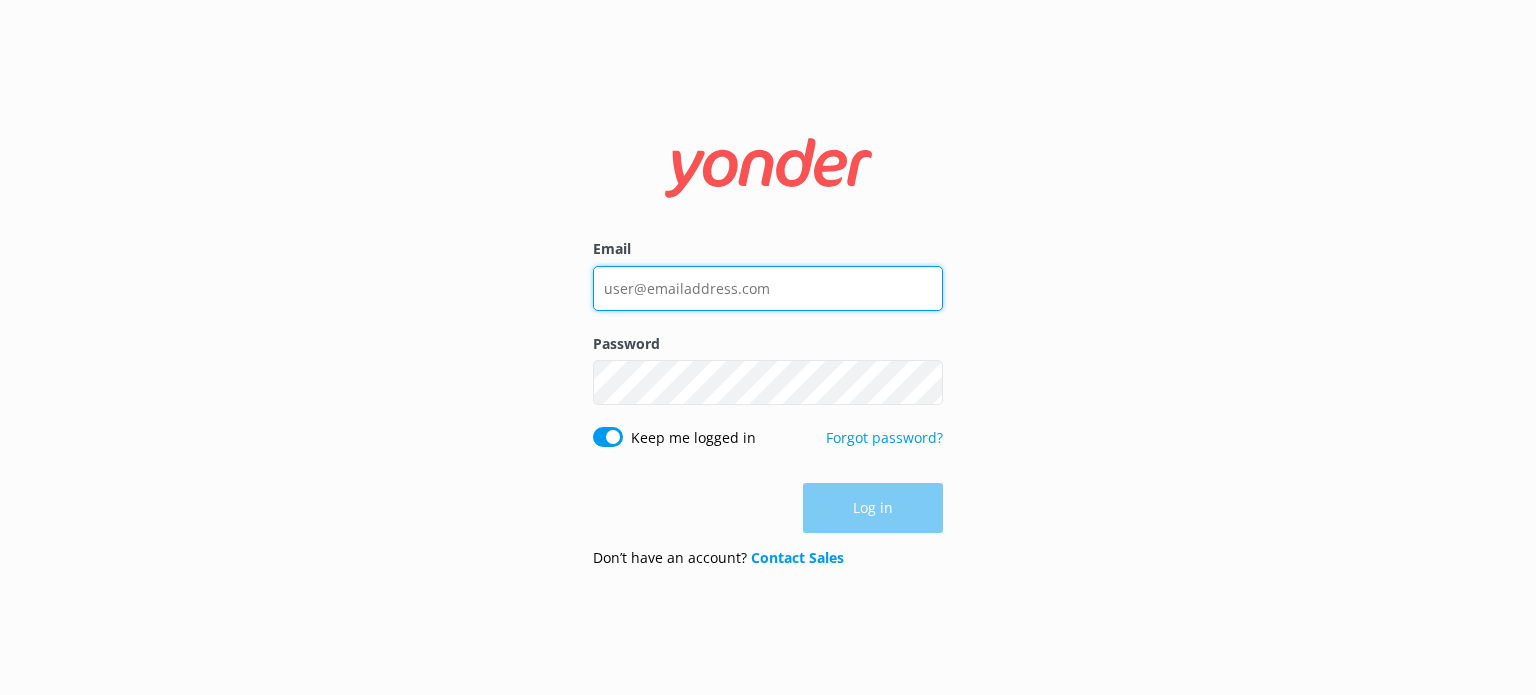 type on "sammy.murray@[EXAMPLE.COM]" 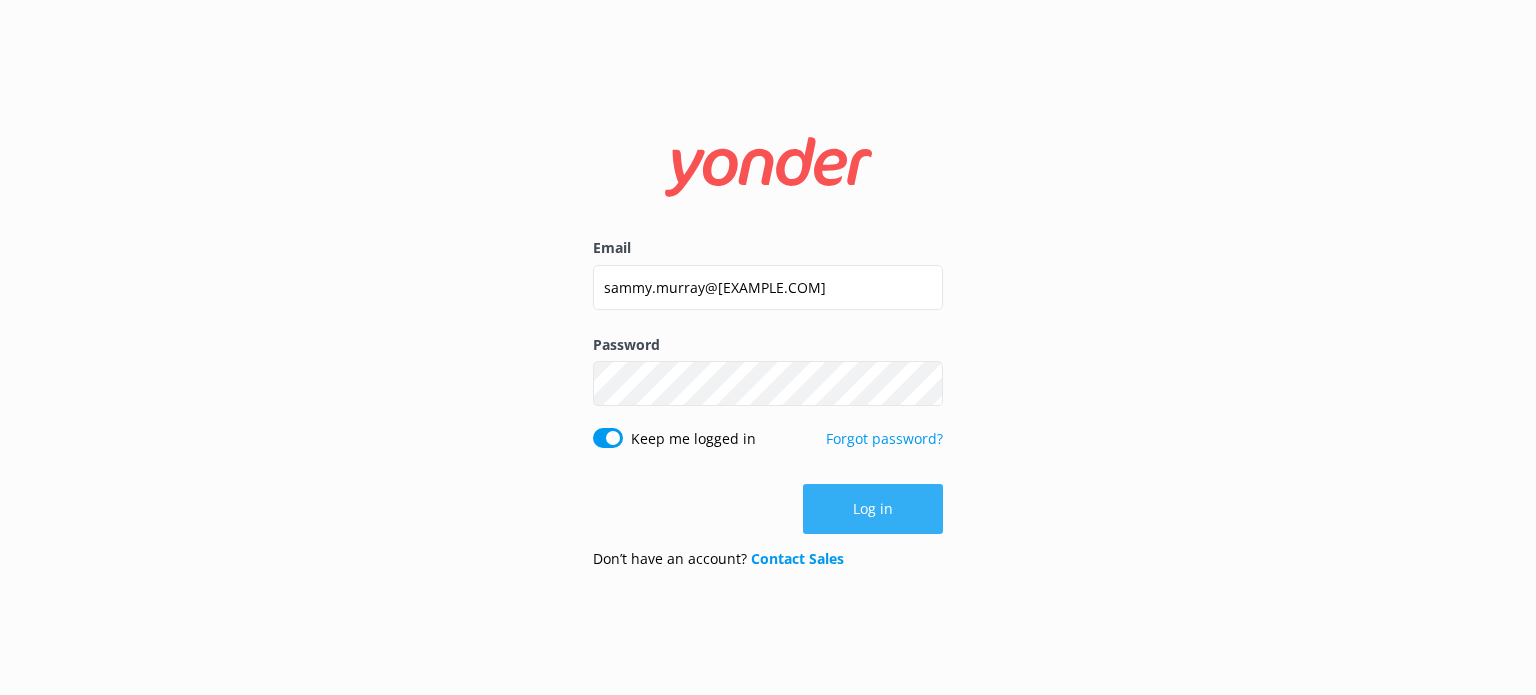 click on "Log in" at bounding box center [768, 509] 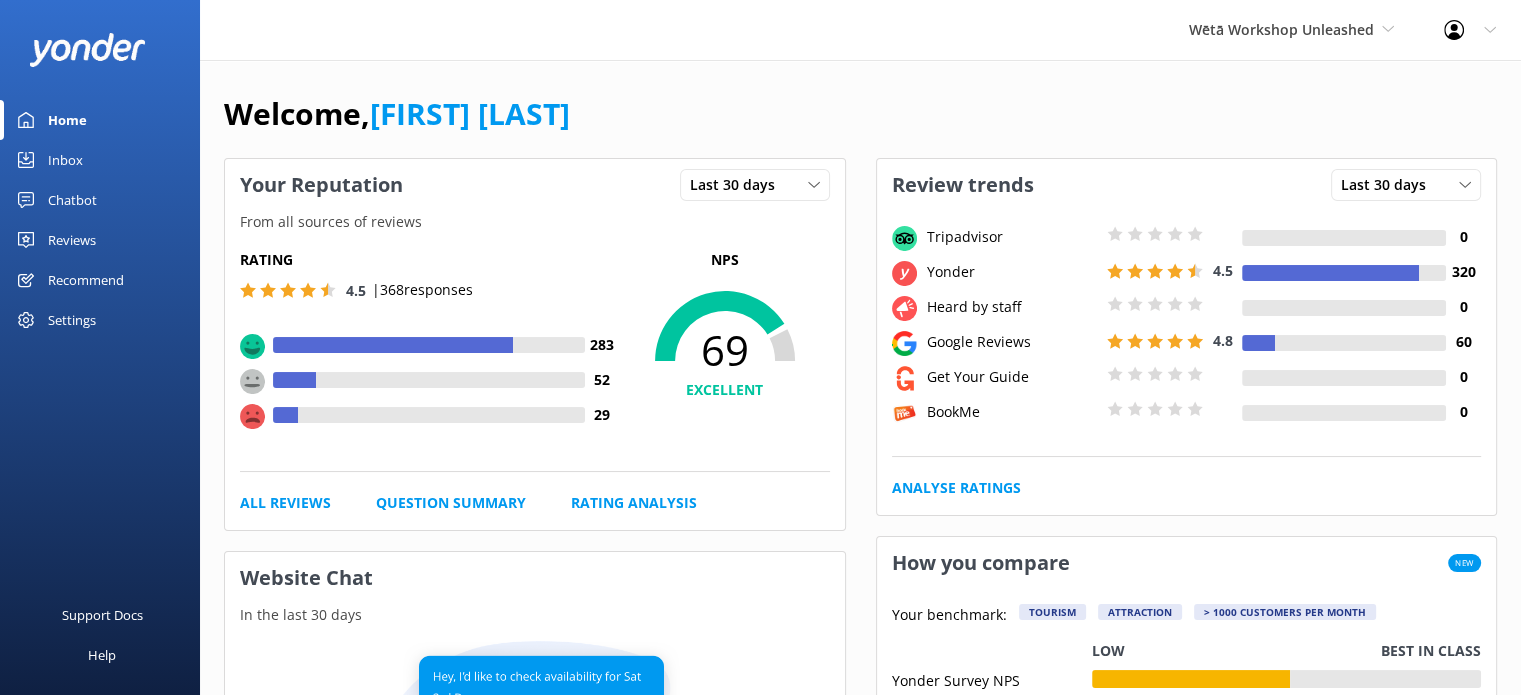 click on "Settings" at bounding box center (72, 320) 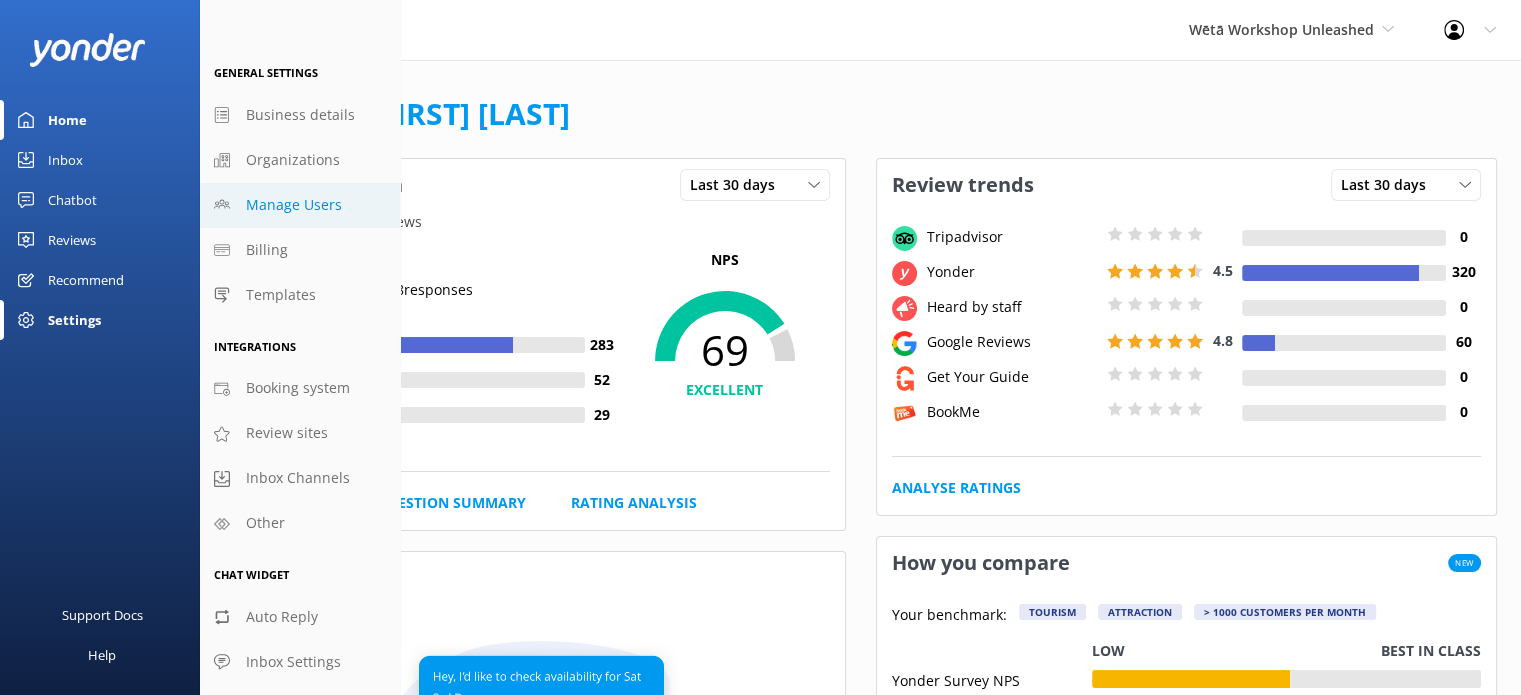 click on "Manage Users" at bounding box center (294, 205) 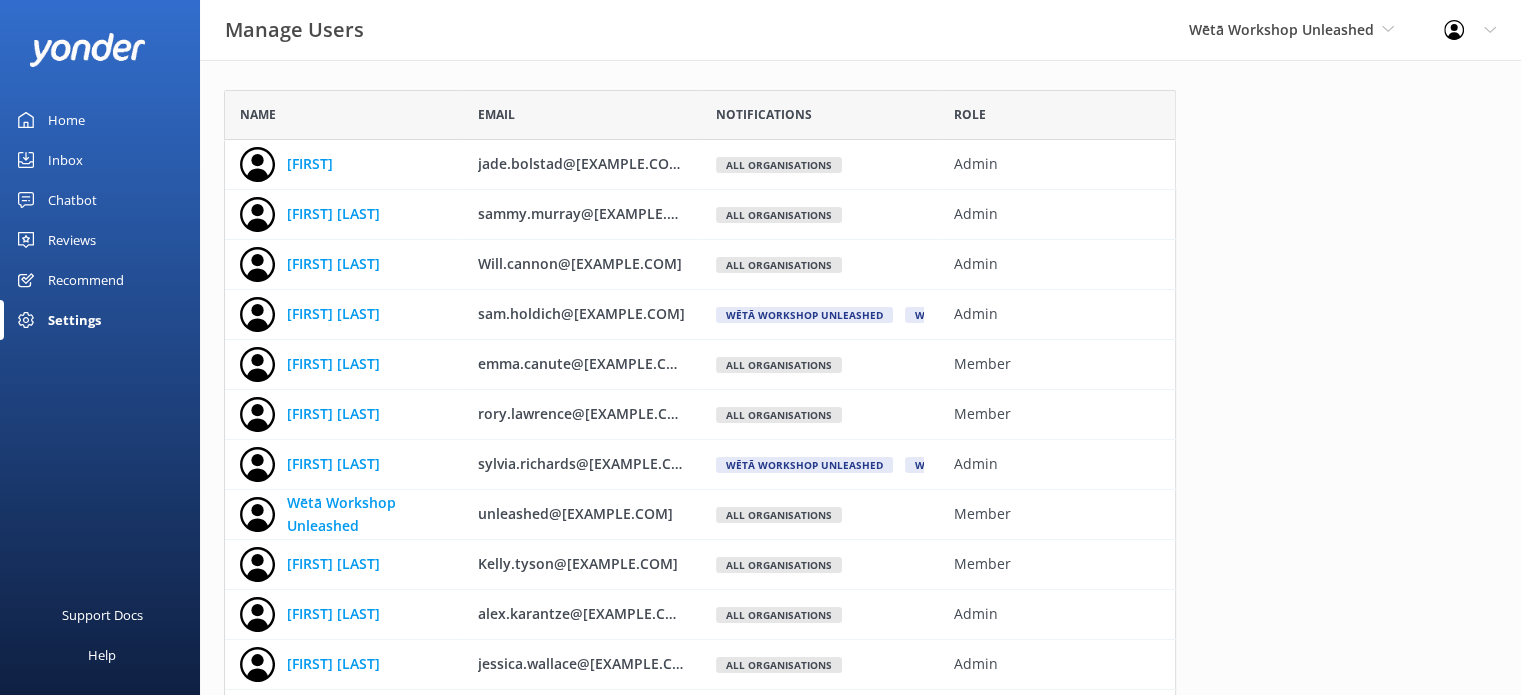 scroll, scrollTop: 16, scrollLeft: 16, axis: both 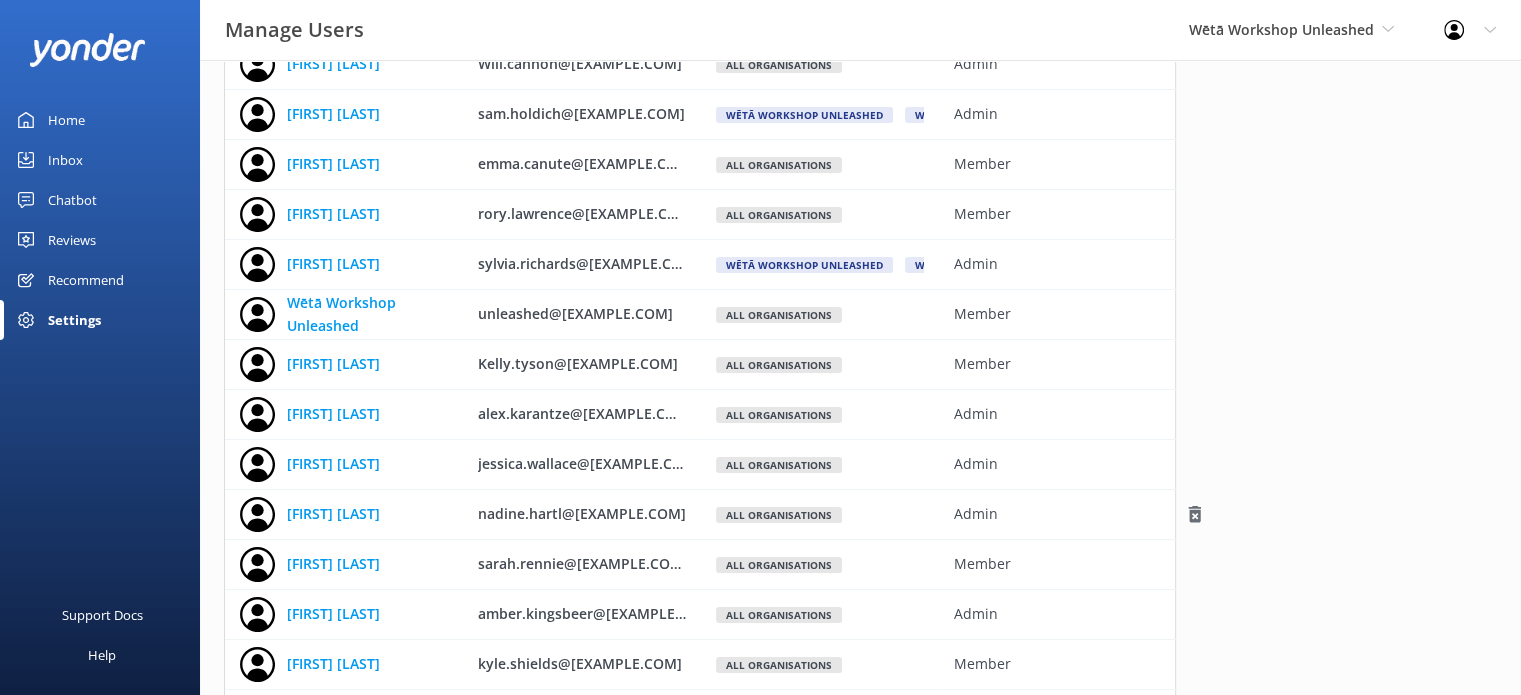 click on "All organisations" at bounding box center [820, 515] 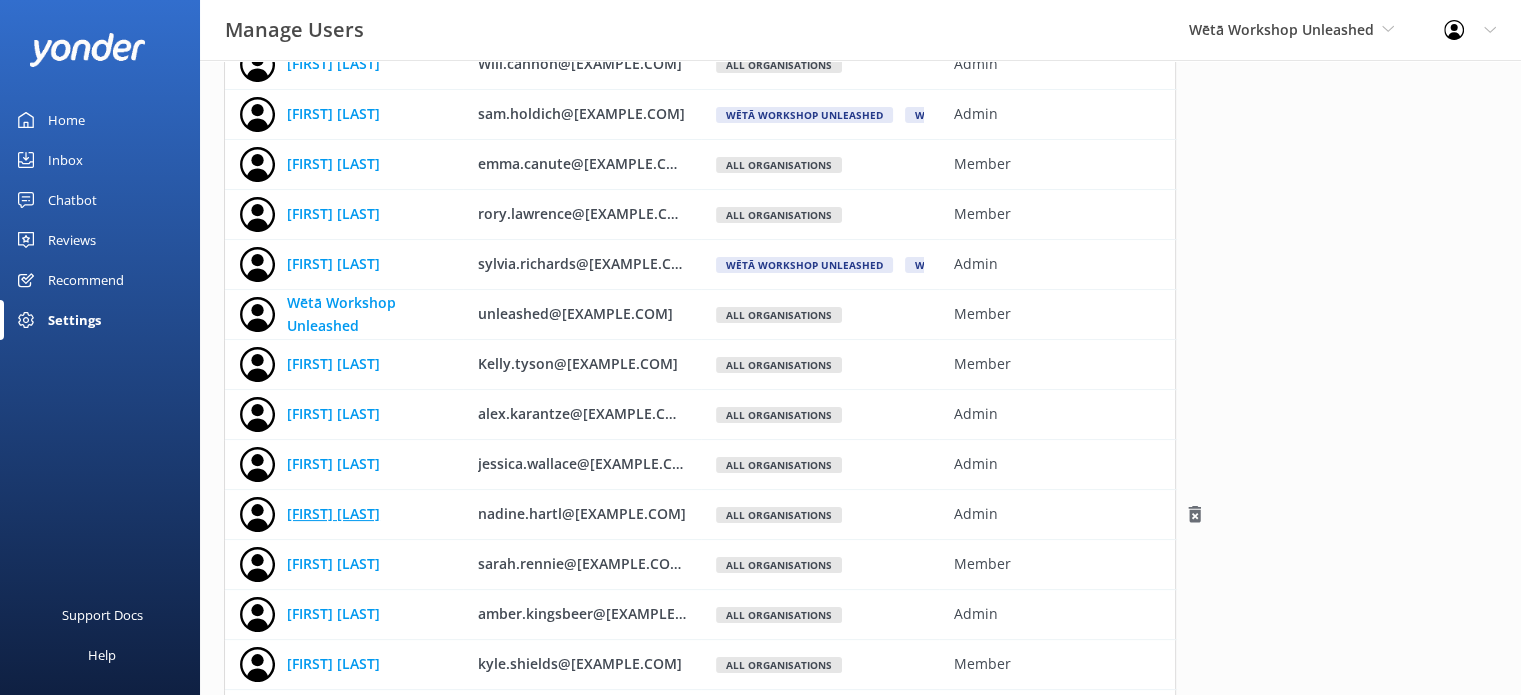 click on "[FIRST] [LAST]" at bounding box center [333, 514] 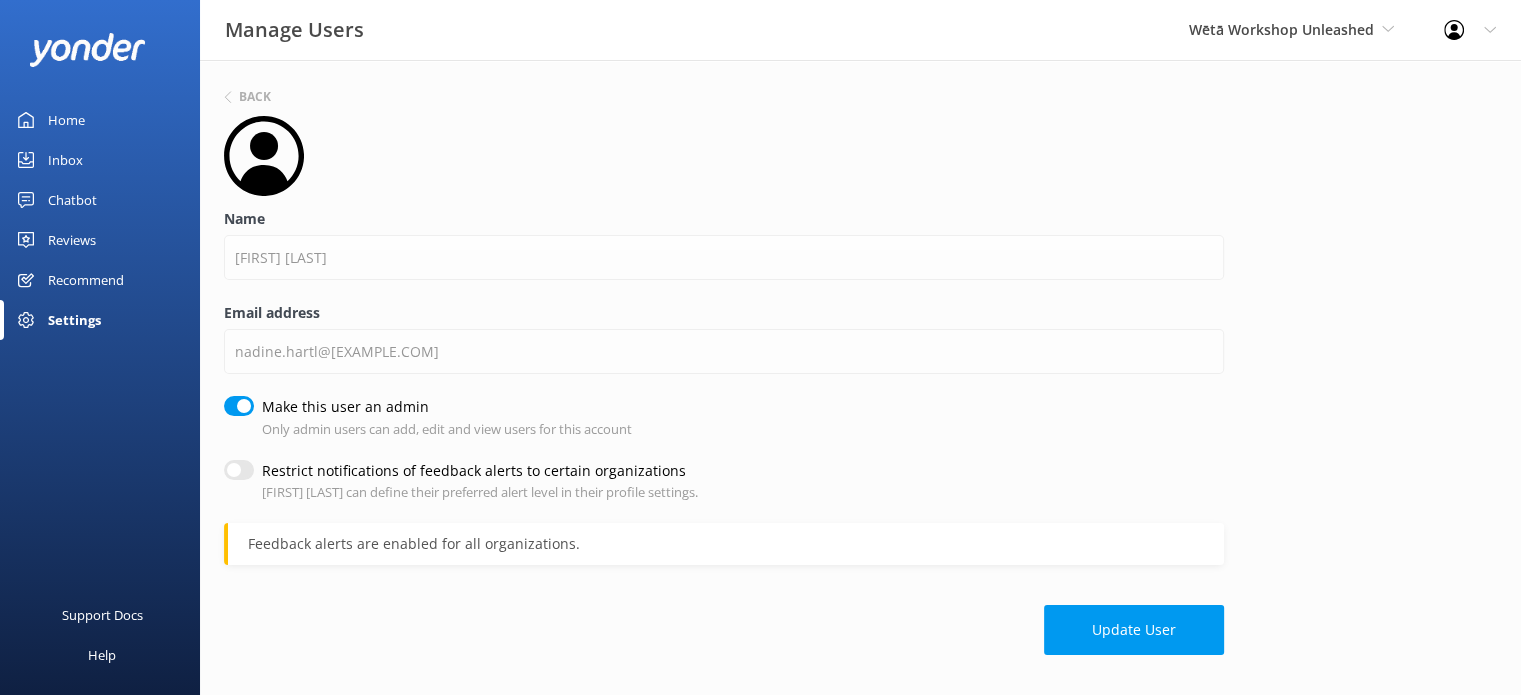 scroll, scrollTop: 4, scrollLeft: 0, axis: vertical 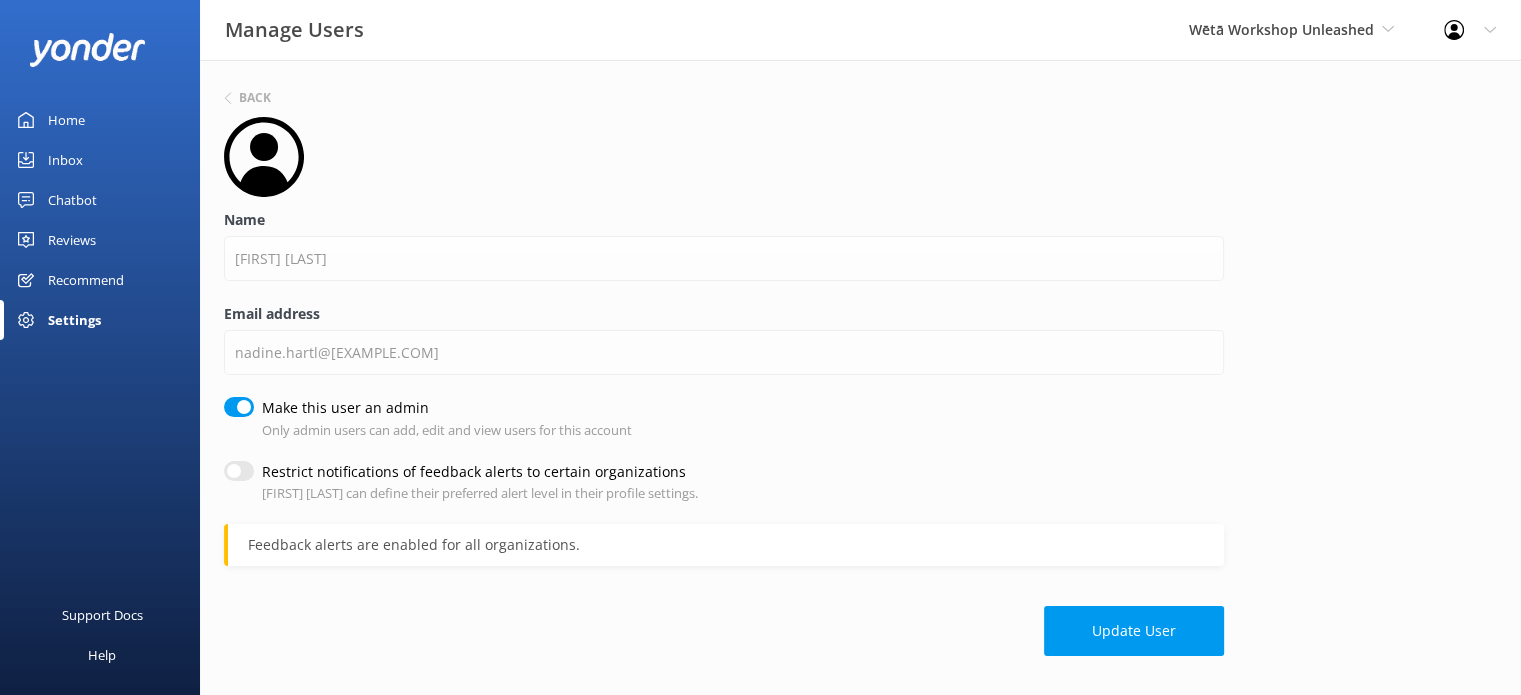 click on "Make this user an admin" at bounding box center [442, 408] 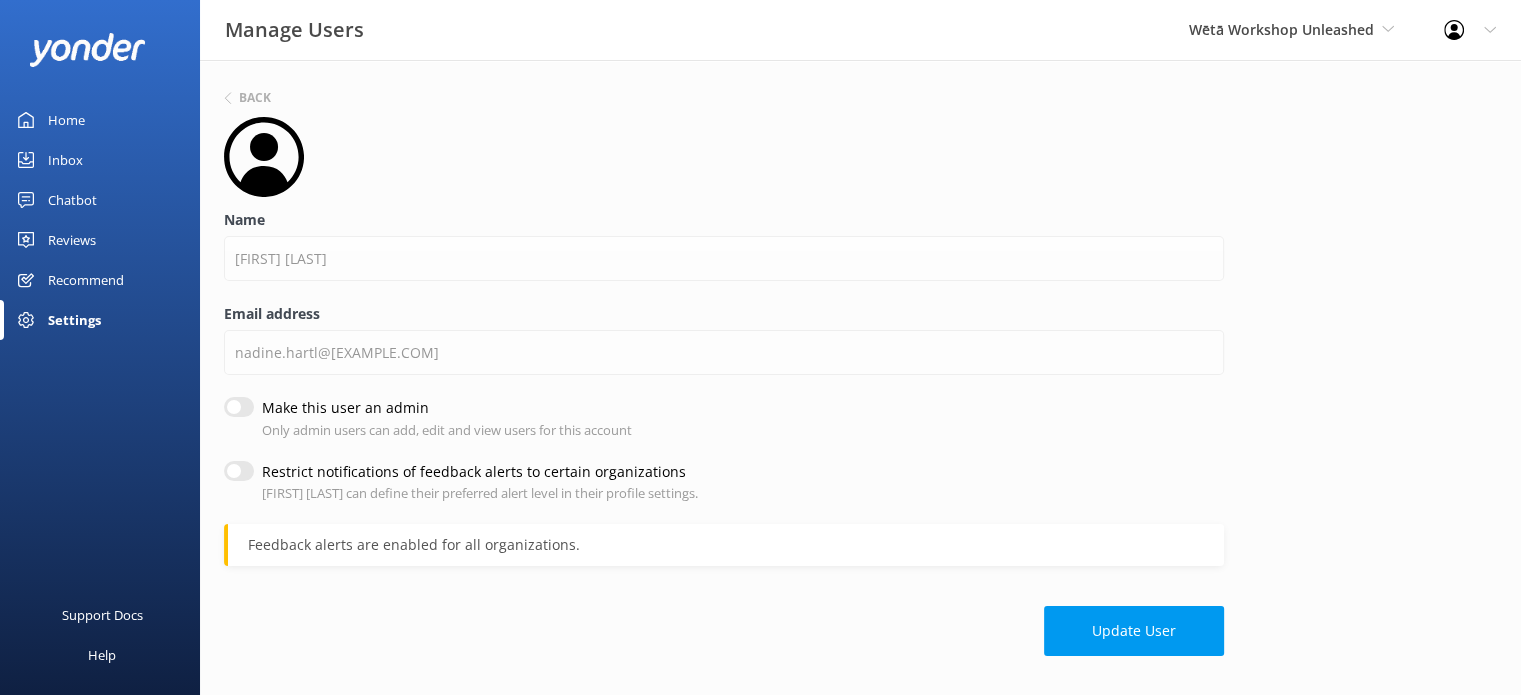 click on "Only admin users can add, edit and view
users for this account" at bounding box center [447, 430] 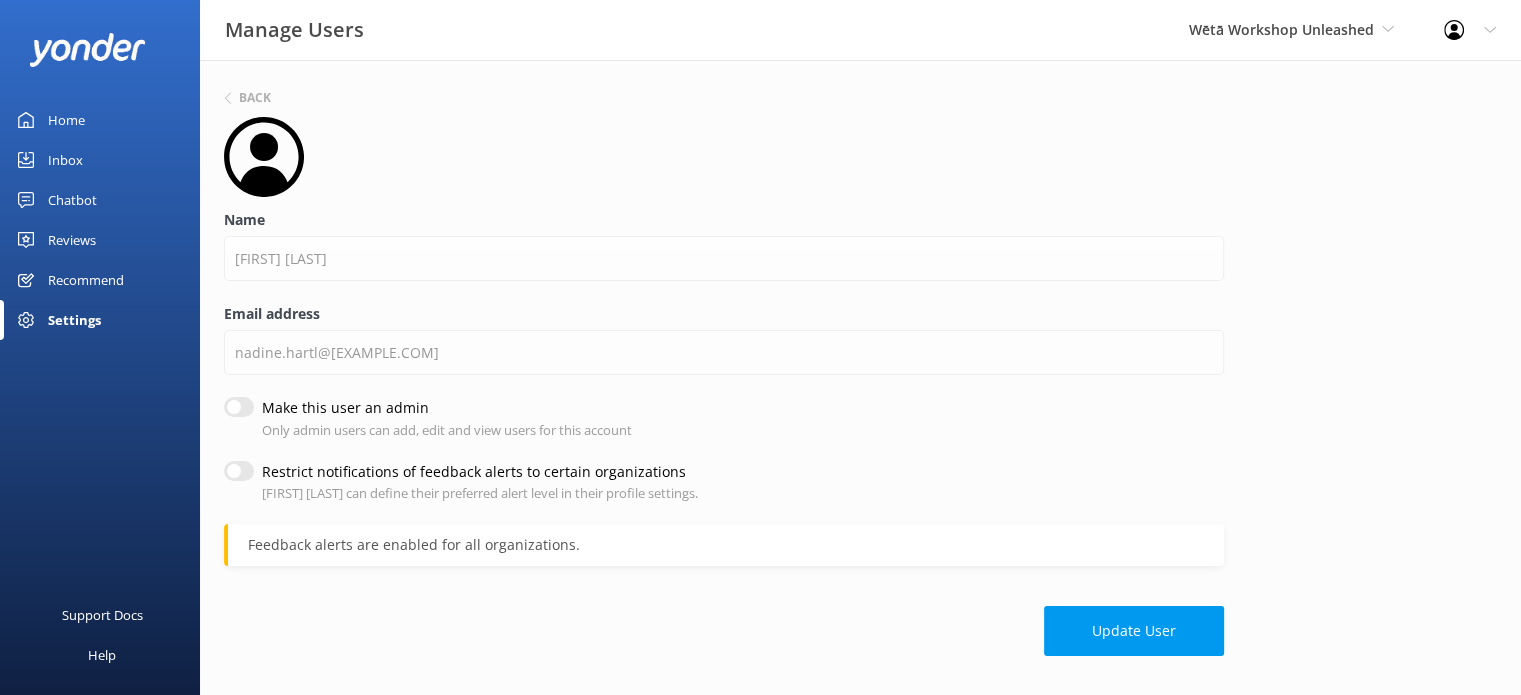 click on "Make this user an admin" at bounding box center (239, 407) 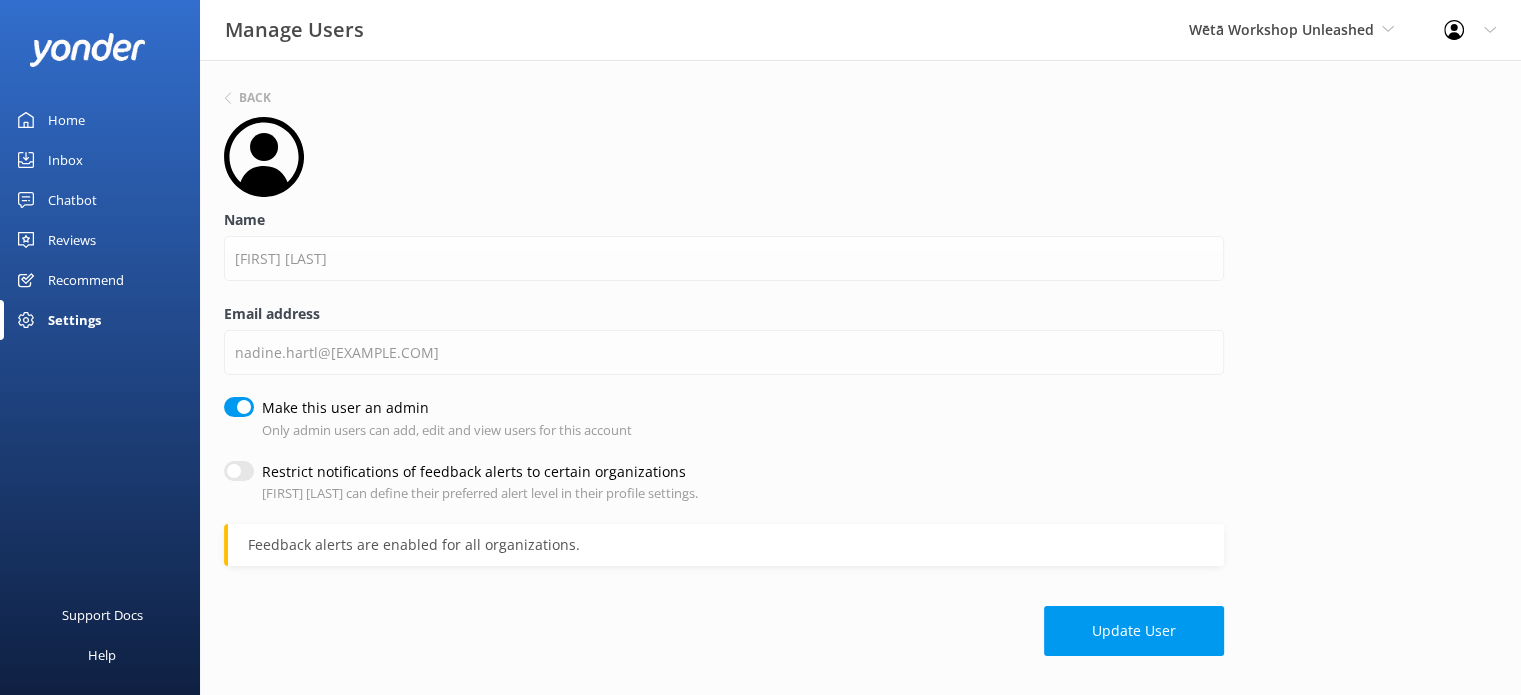 drag, startPoint x: 274, startPoint y: 548, endPoint x: 359, endPoint y: 531, distance: 86.683334 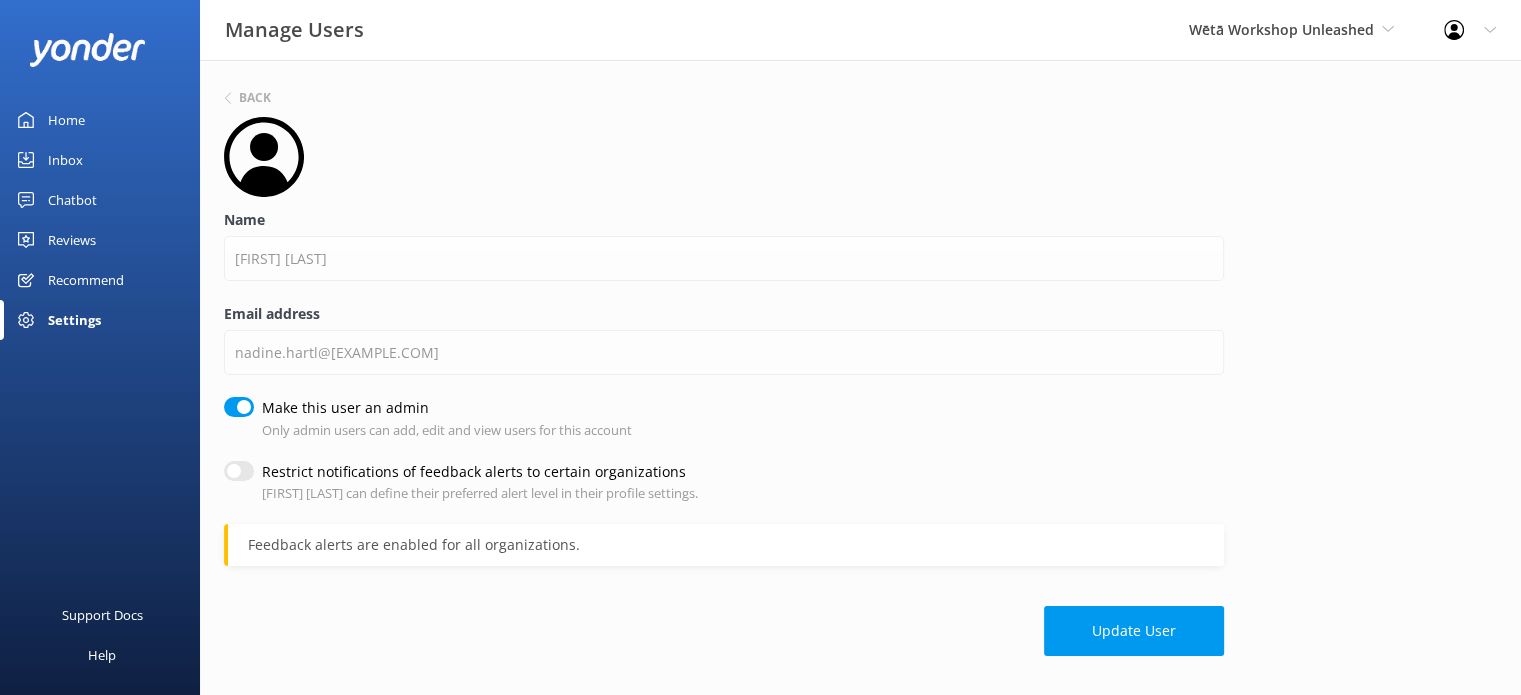 click on "Restrict notifications of feedback alerts to certain organizations" at bounding box center (239, 471) 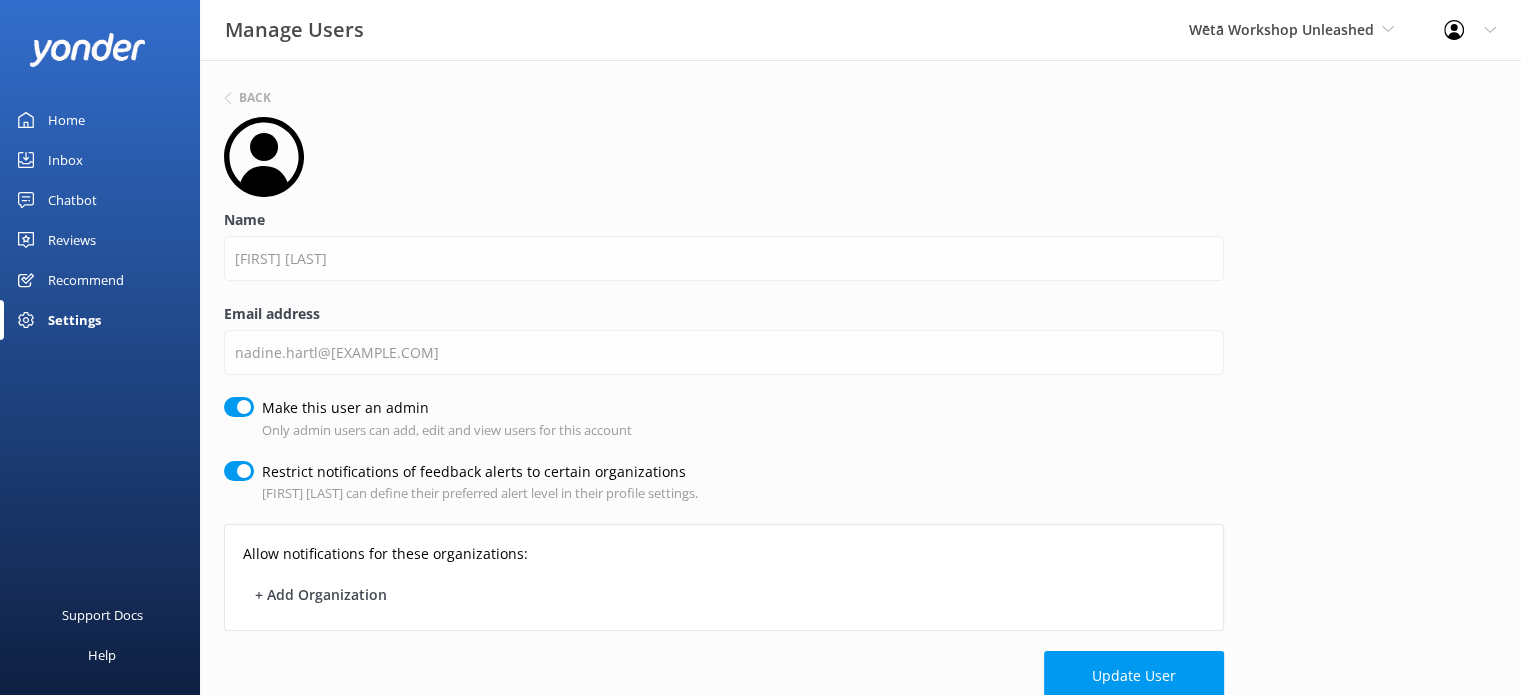 click on "Restrict notifications of feedback alerts to certain organizations" at bounding box center (239, 471) 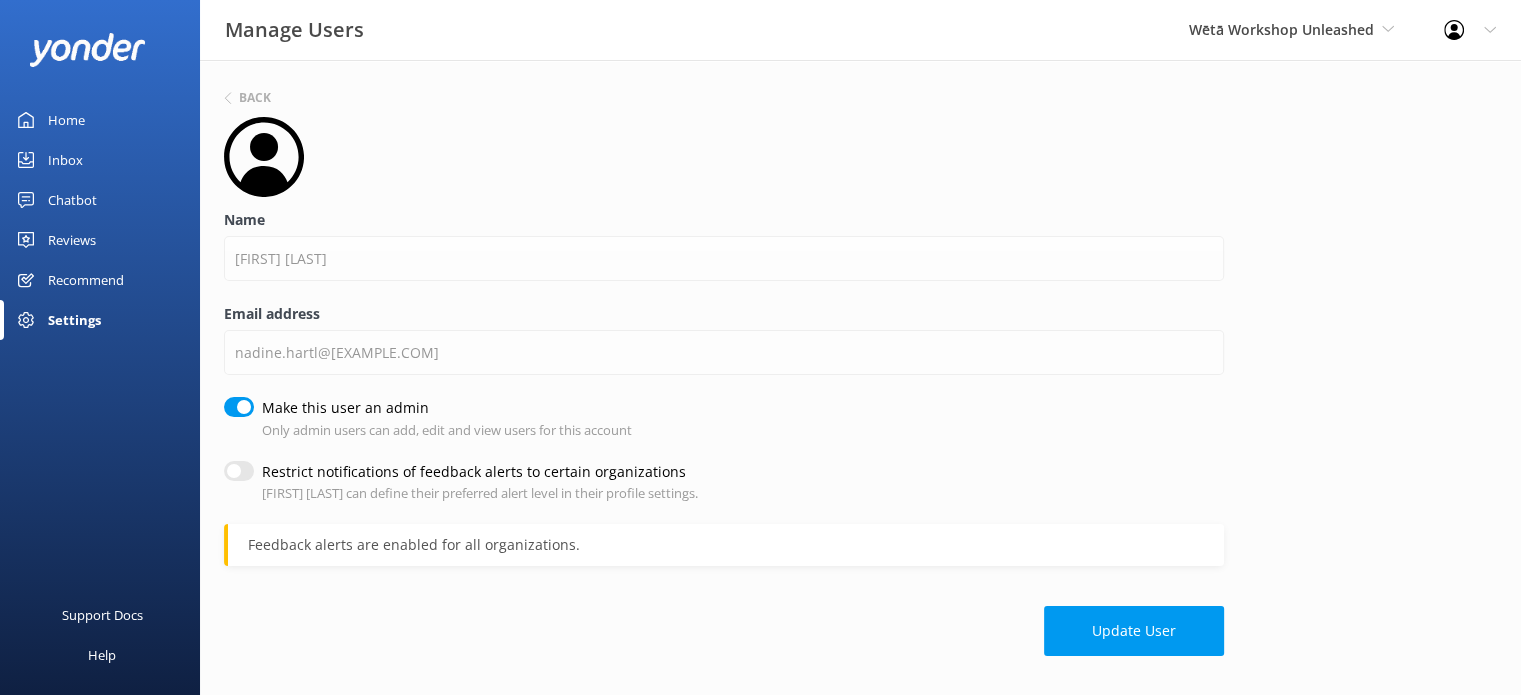 click on "Restrict notifications of feedback alerts to certain organizations" at bounding box center [239, 471] 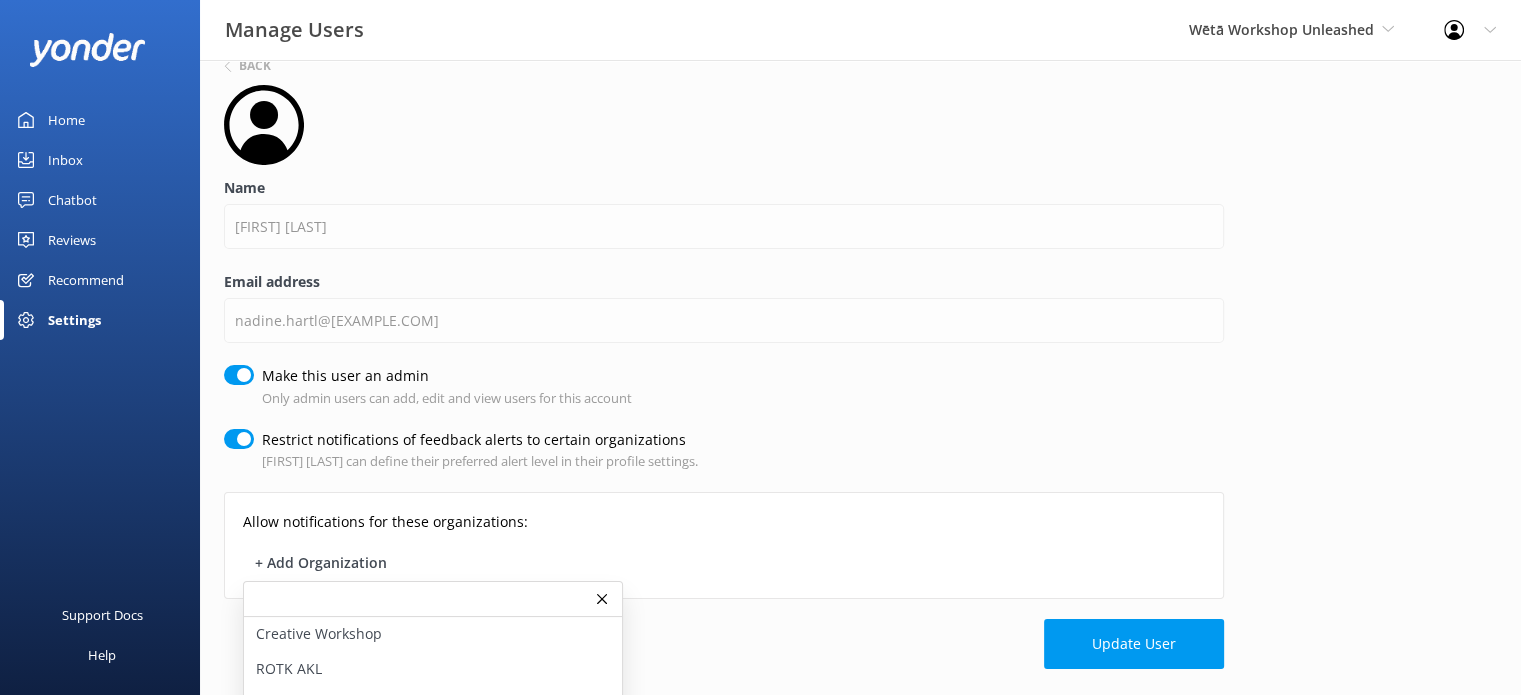scroll, scrollTop: 48, scrollLeft: 0, axis: vertical 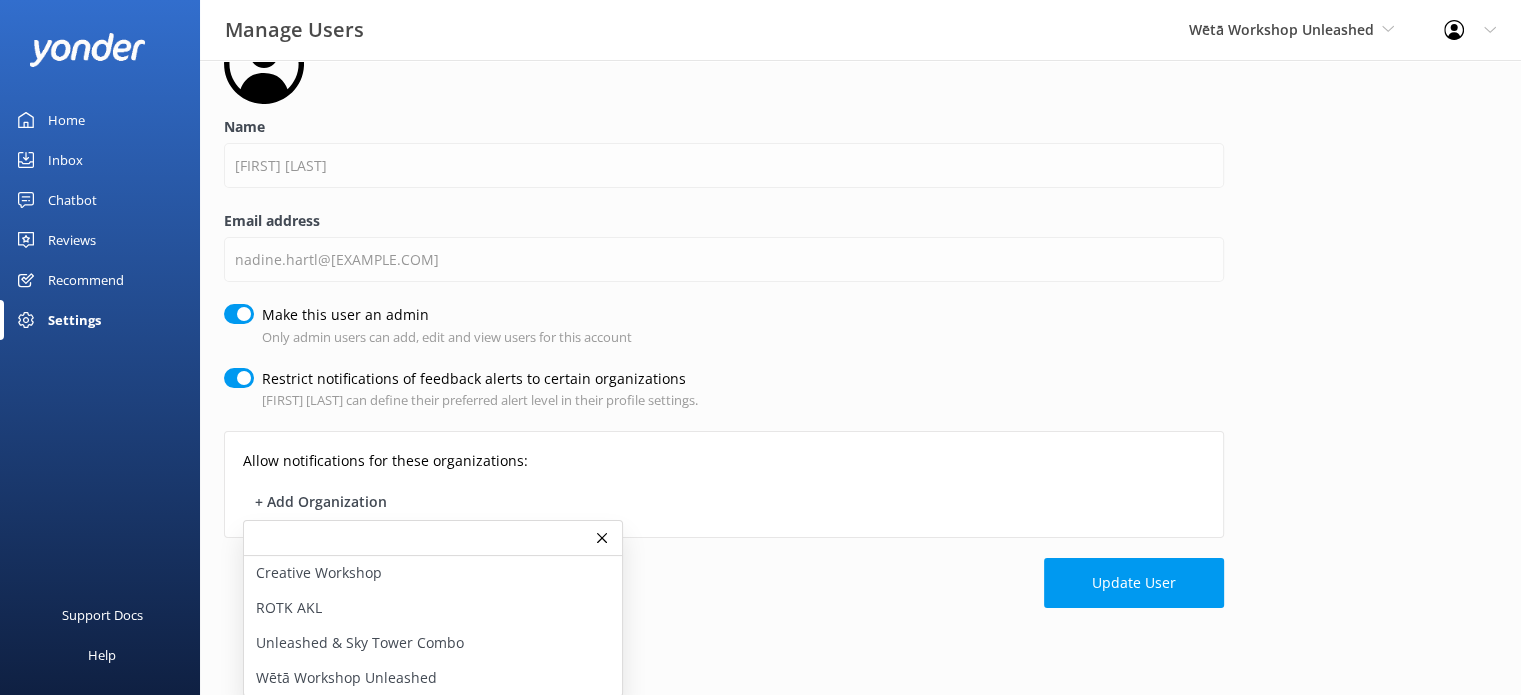 click at bounding box center (433, 538) 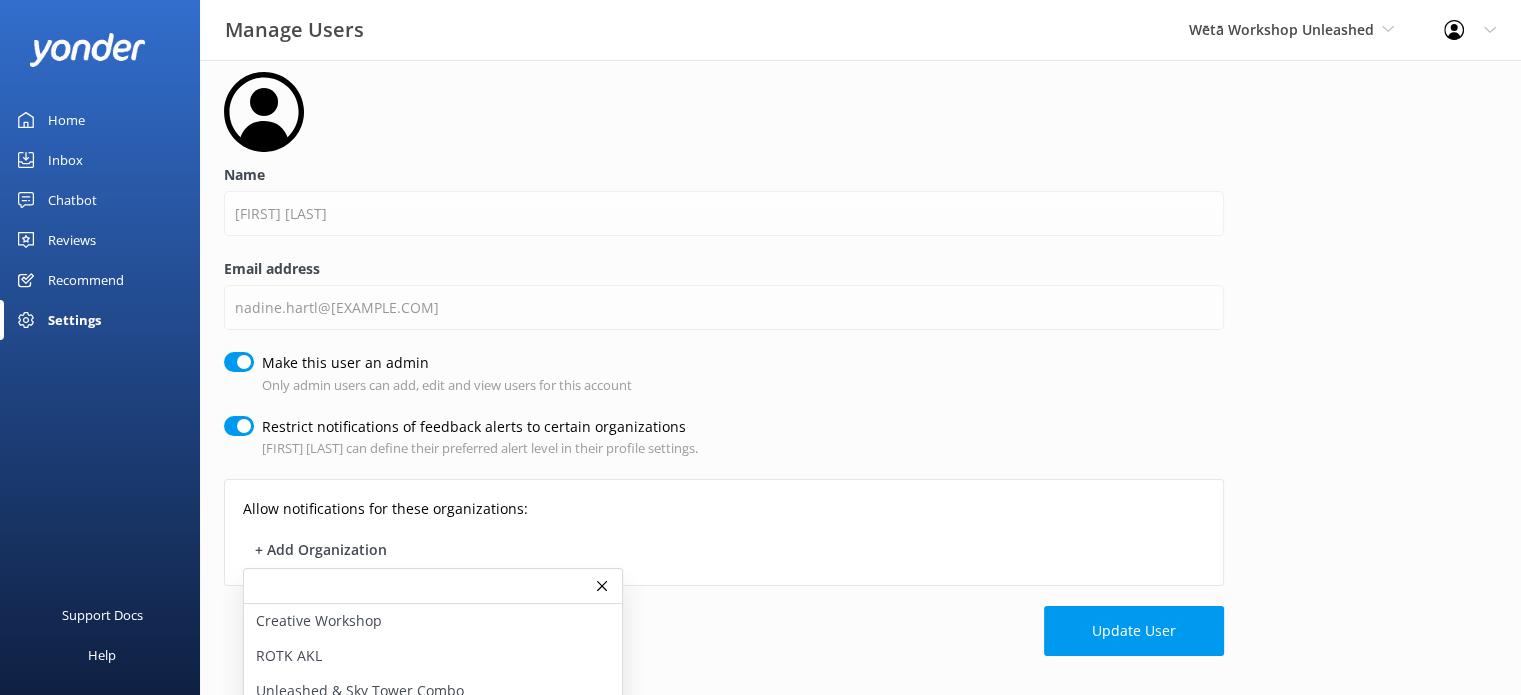 click on "Restrict notifications of feedback alerts to certain organizations" at bounding box center (239, 426) 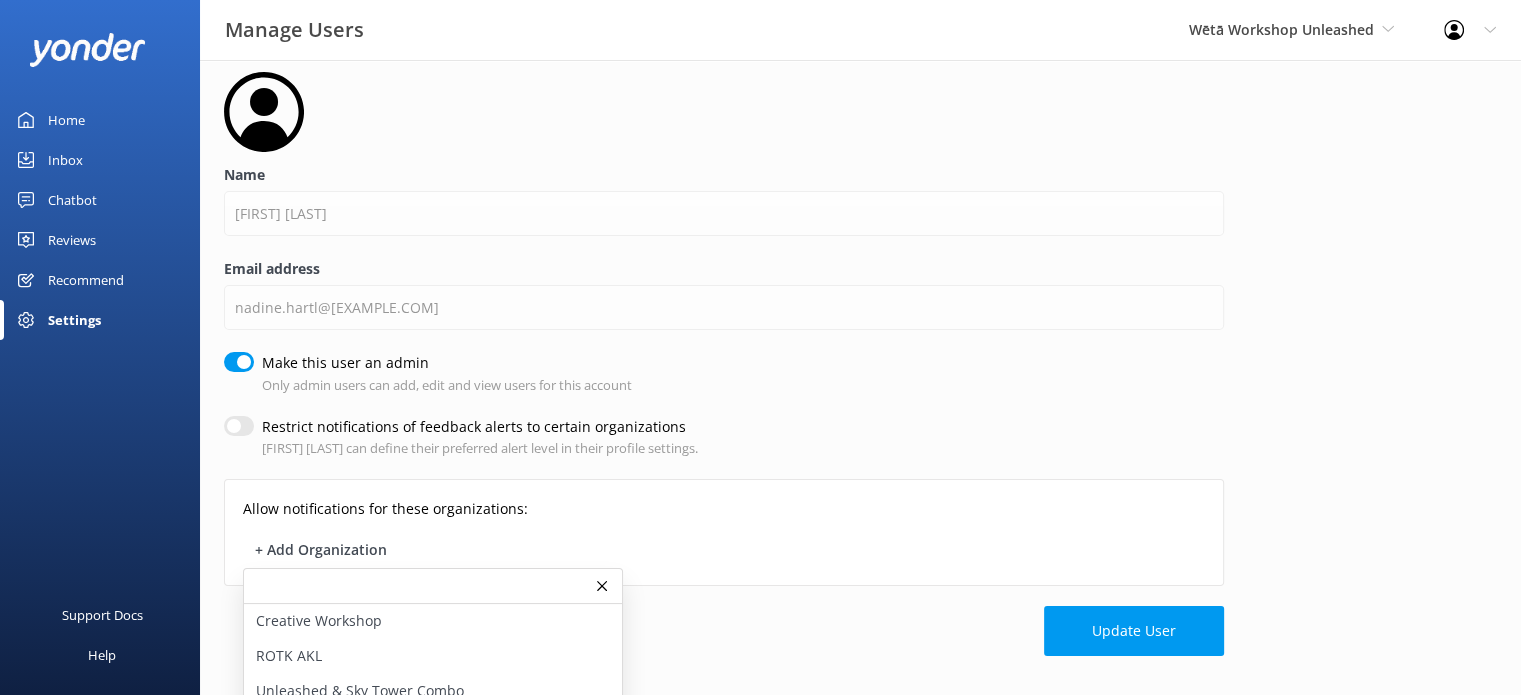 checkbox on "false" 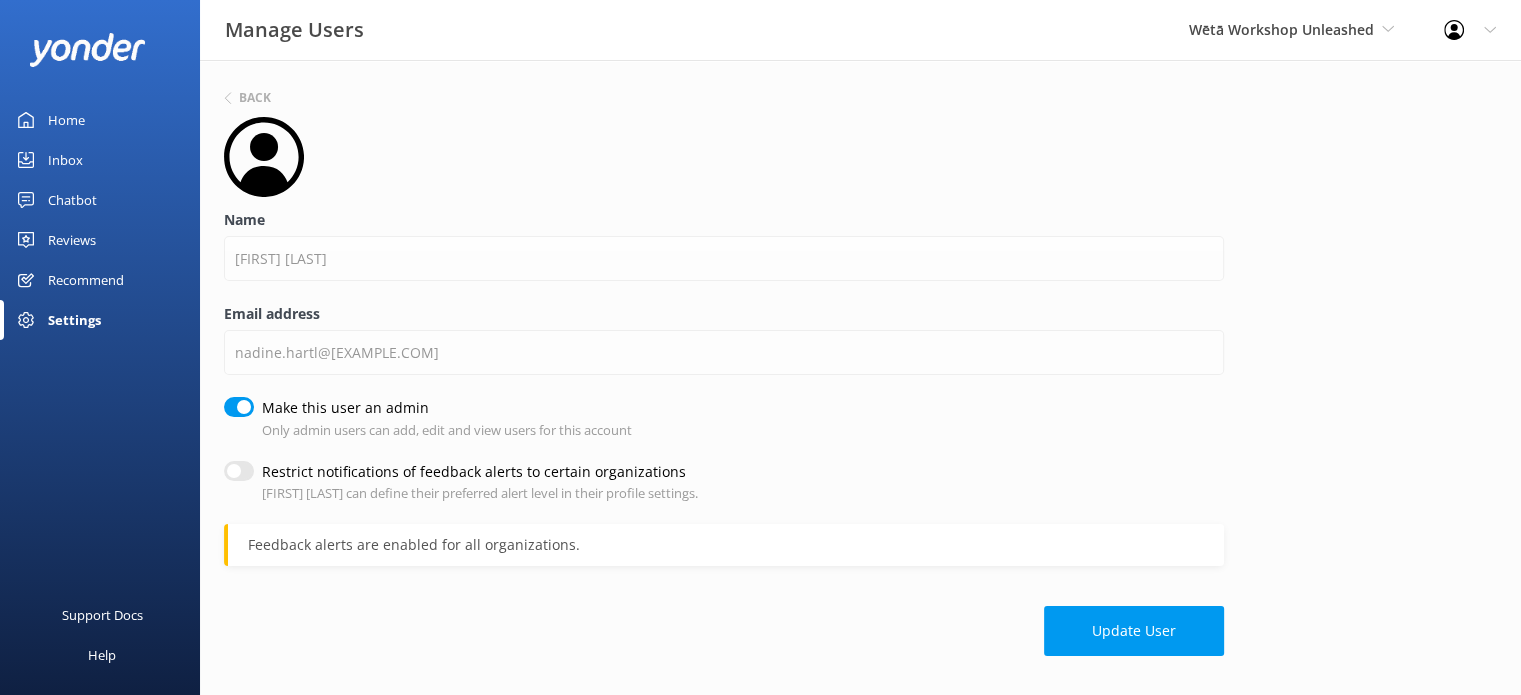 click on "Recommend" at bounding box center (86, 280) 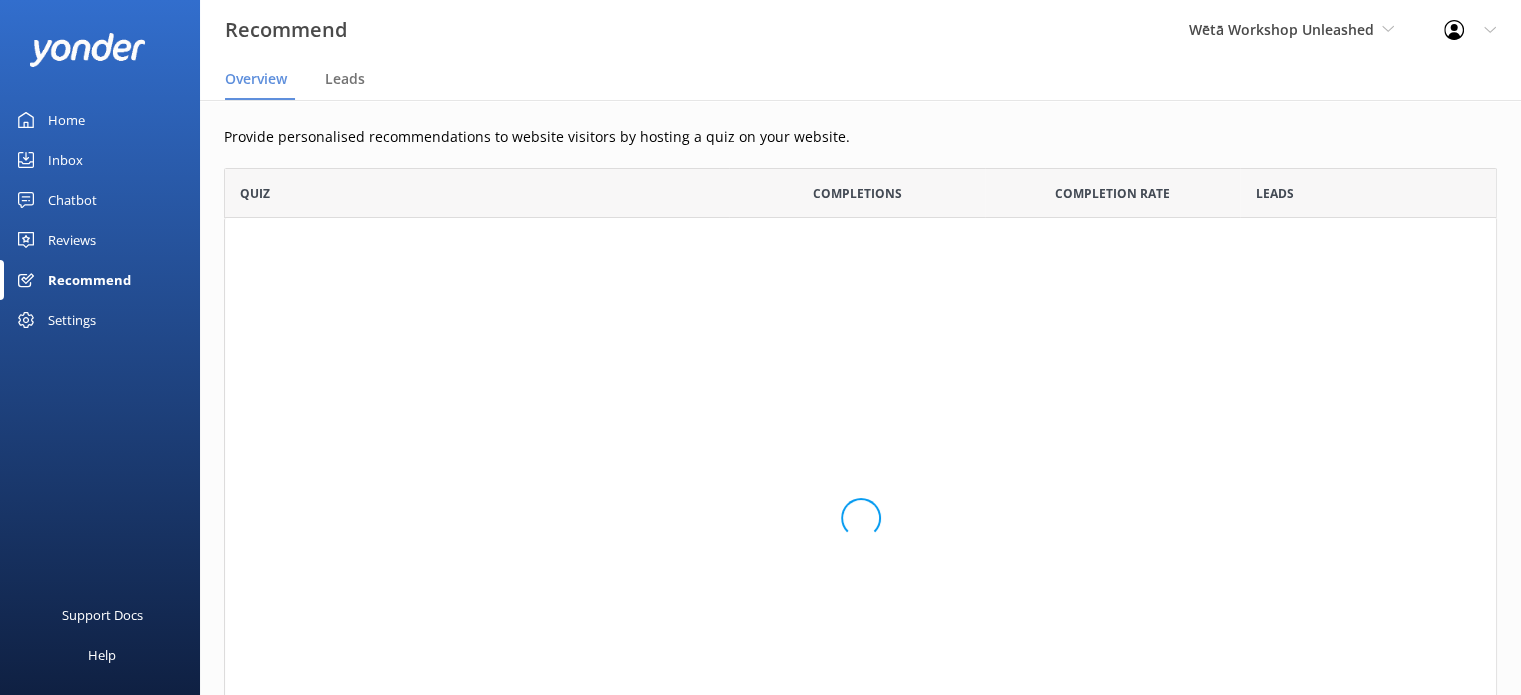 scroll, scrollTop: 44, scrollLeft: 0, axis: vertical 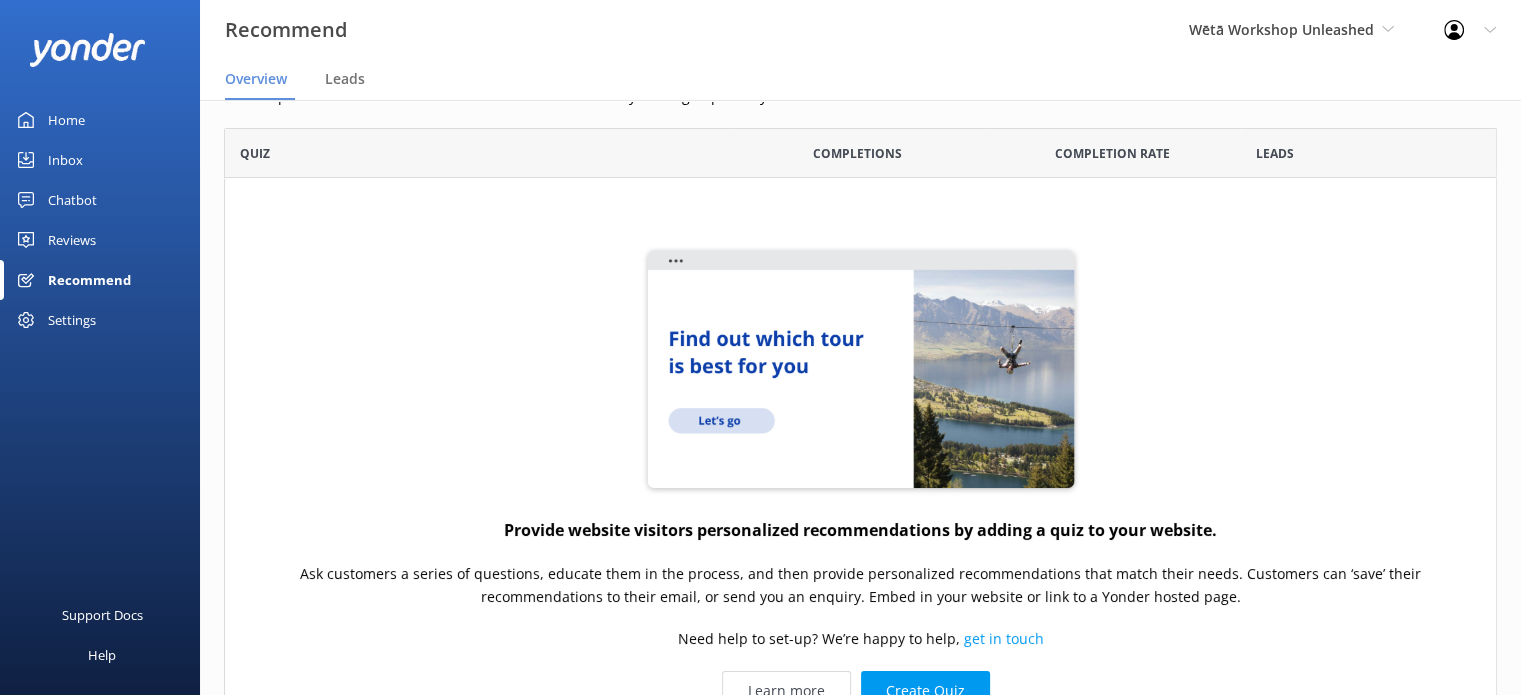 click on "Settings" at bounding box center (72, 320) 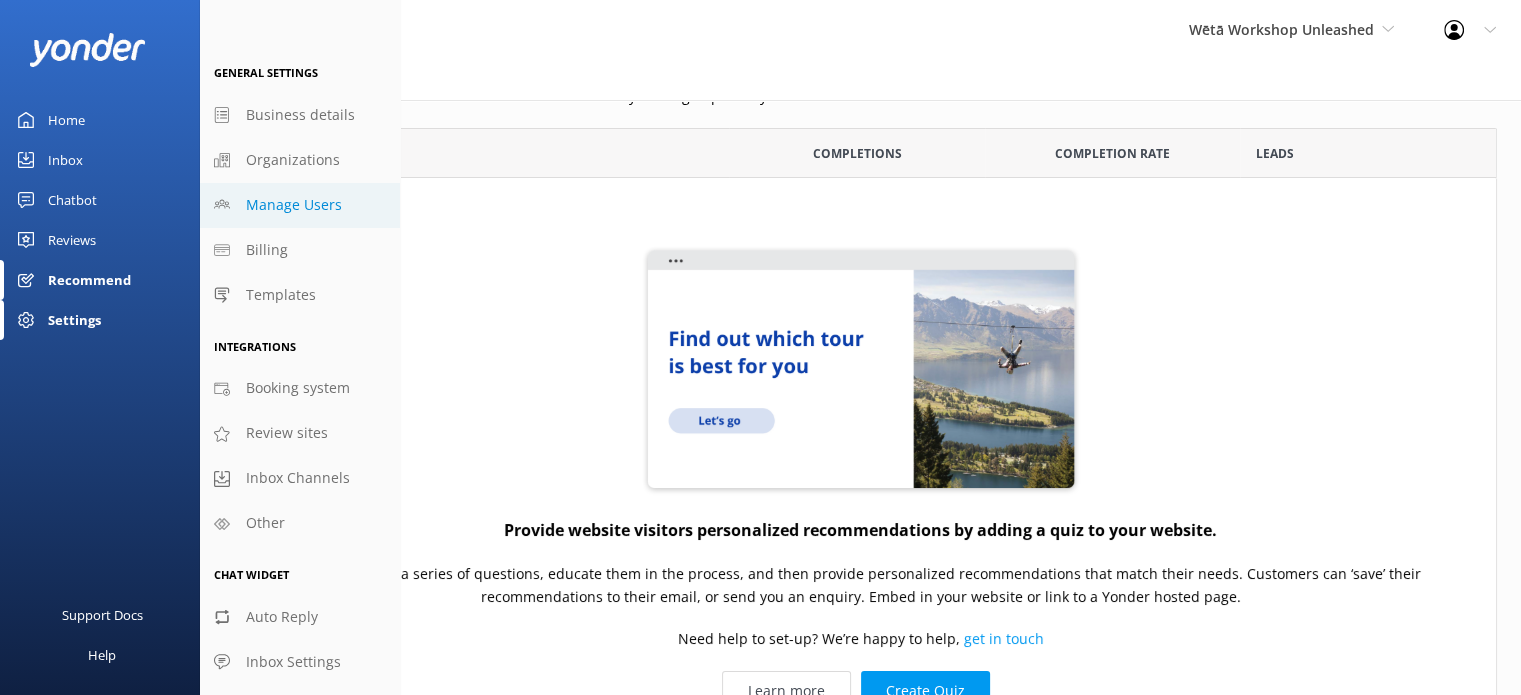 click on "Manage Users" at bounding box center (294, 205) 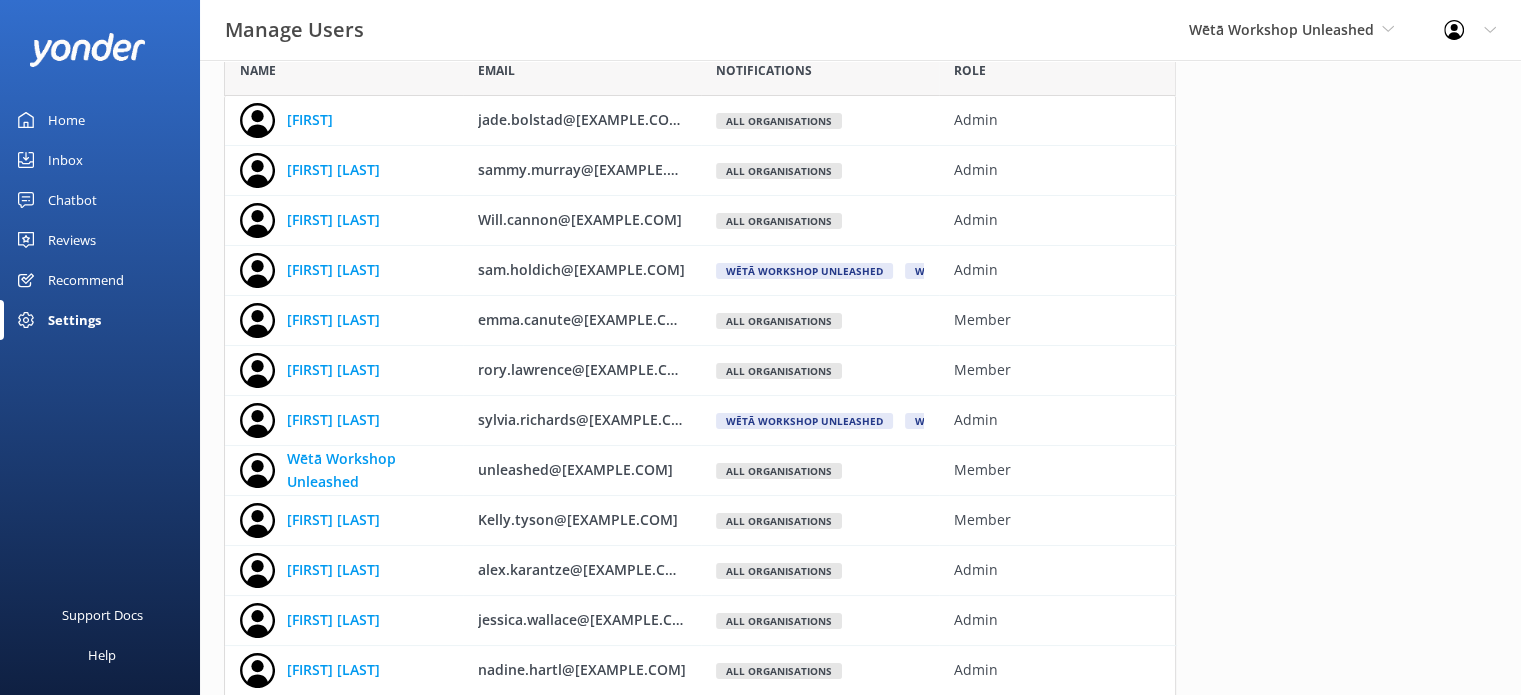 scroll, scrollTop: 16, scrollLeft: 16, axis: both 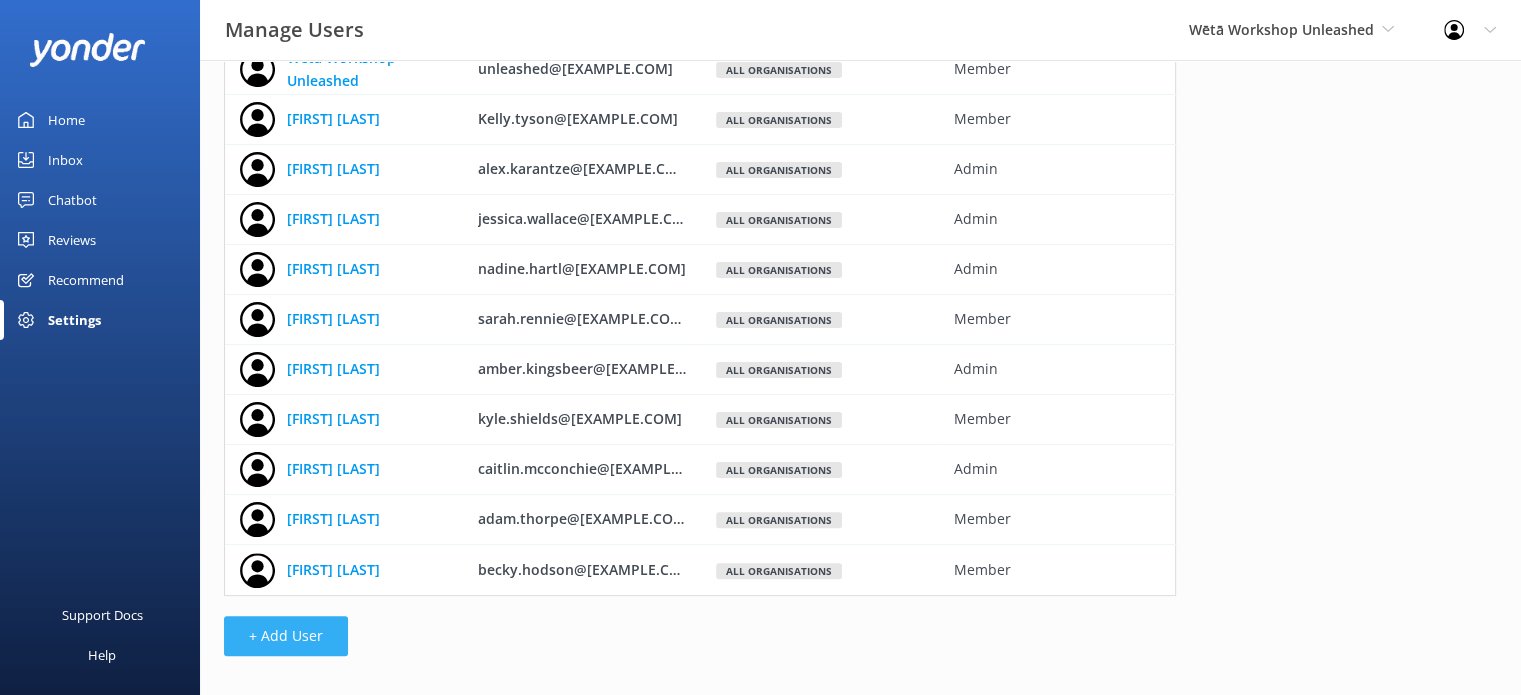 click on "+ Add User" at bounding box center [286, 636] 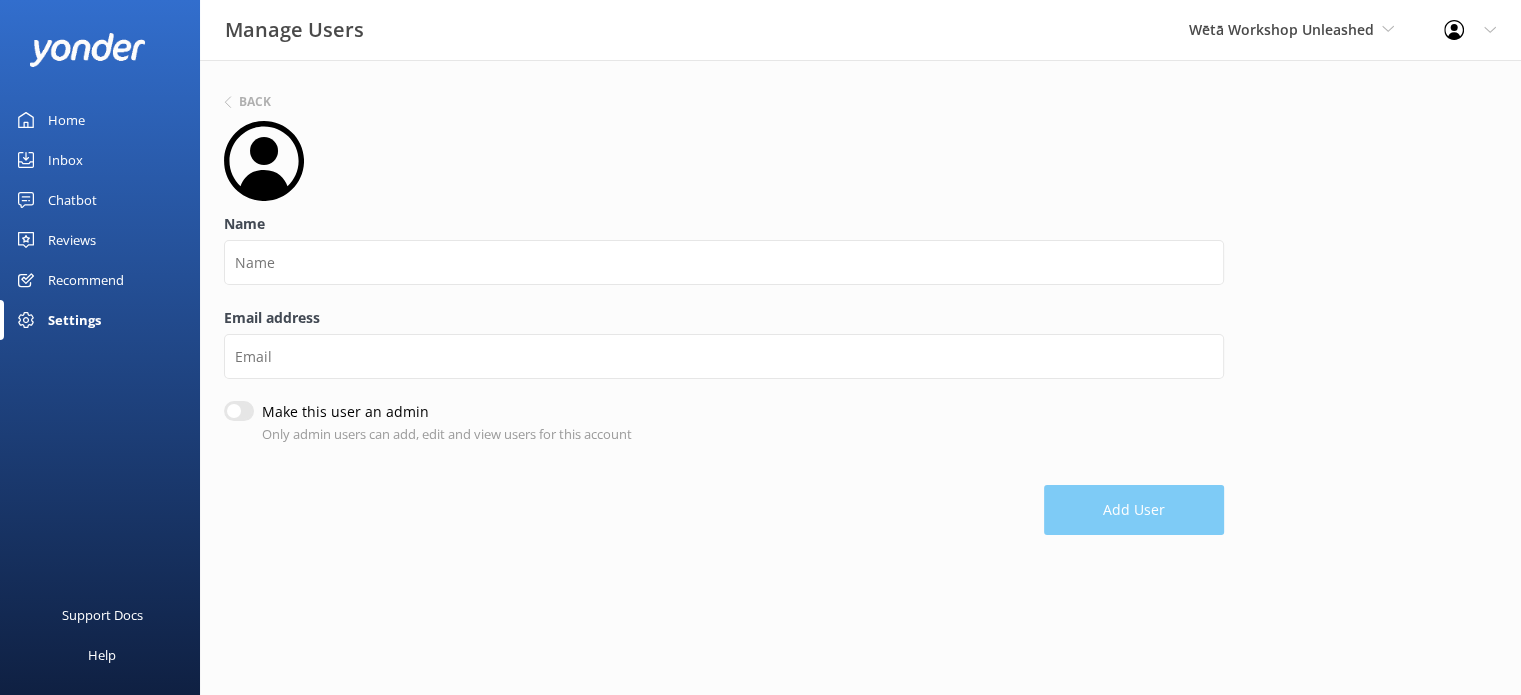 scroll, scrollTop: 0, scrollLeft: 0, axis: both 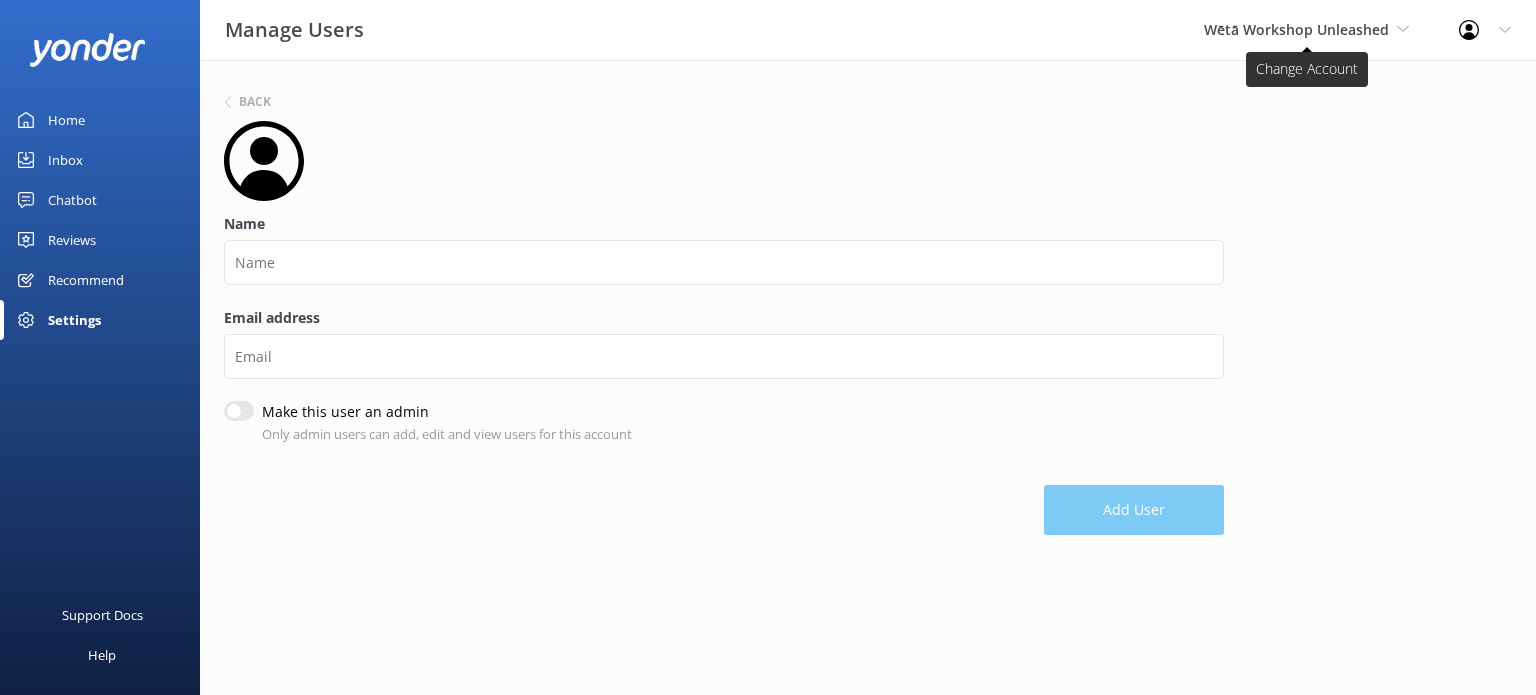 click on "Wētā Workshop Unleashed" at bounding box center [1296, 29] 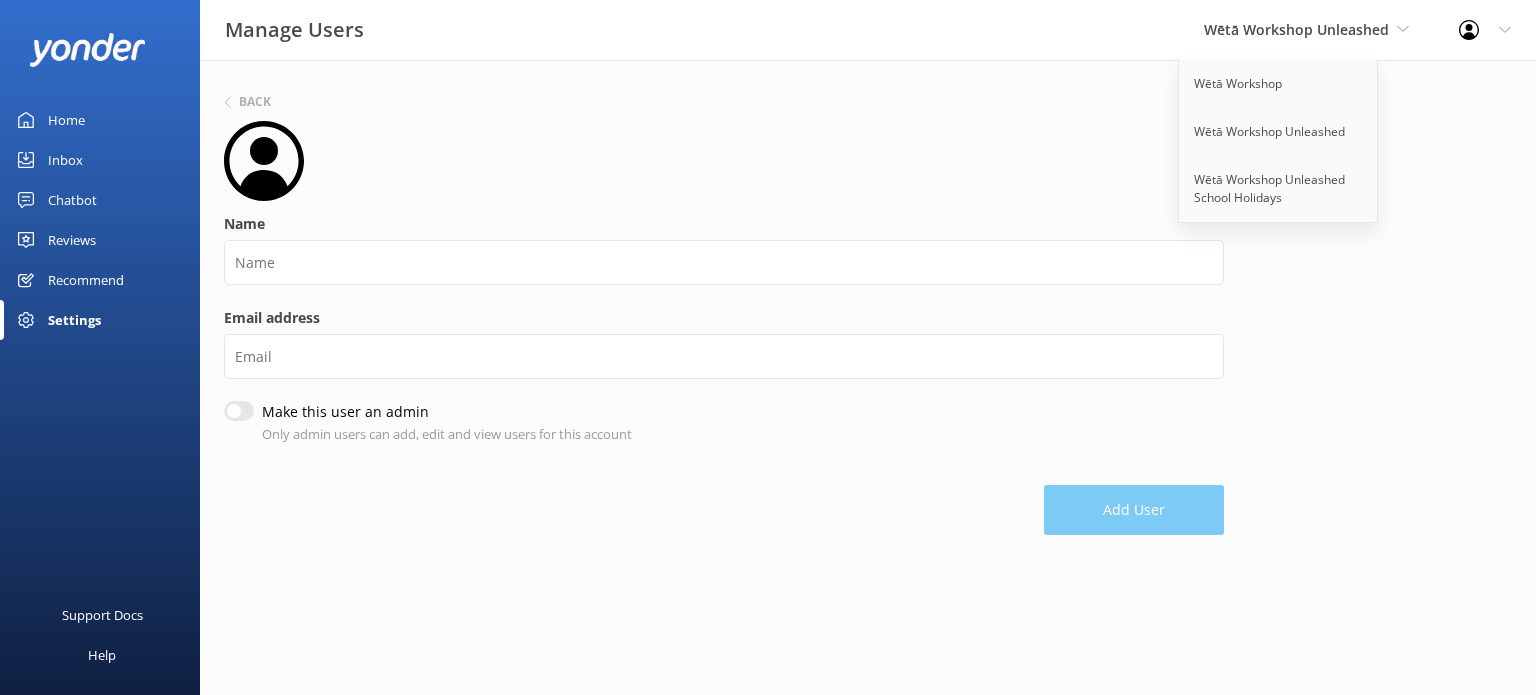 drag, startPoint x: 266, startPoint y: 589, endPoint x: 274, endPoint y: 548, distance: 41.773197 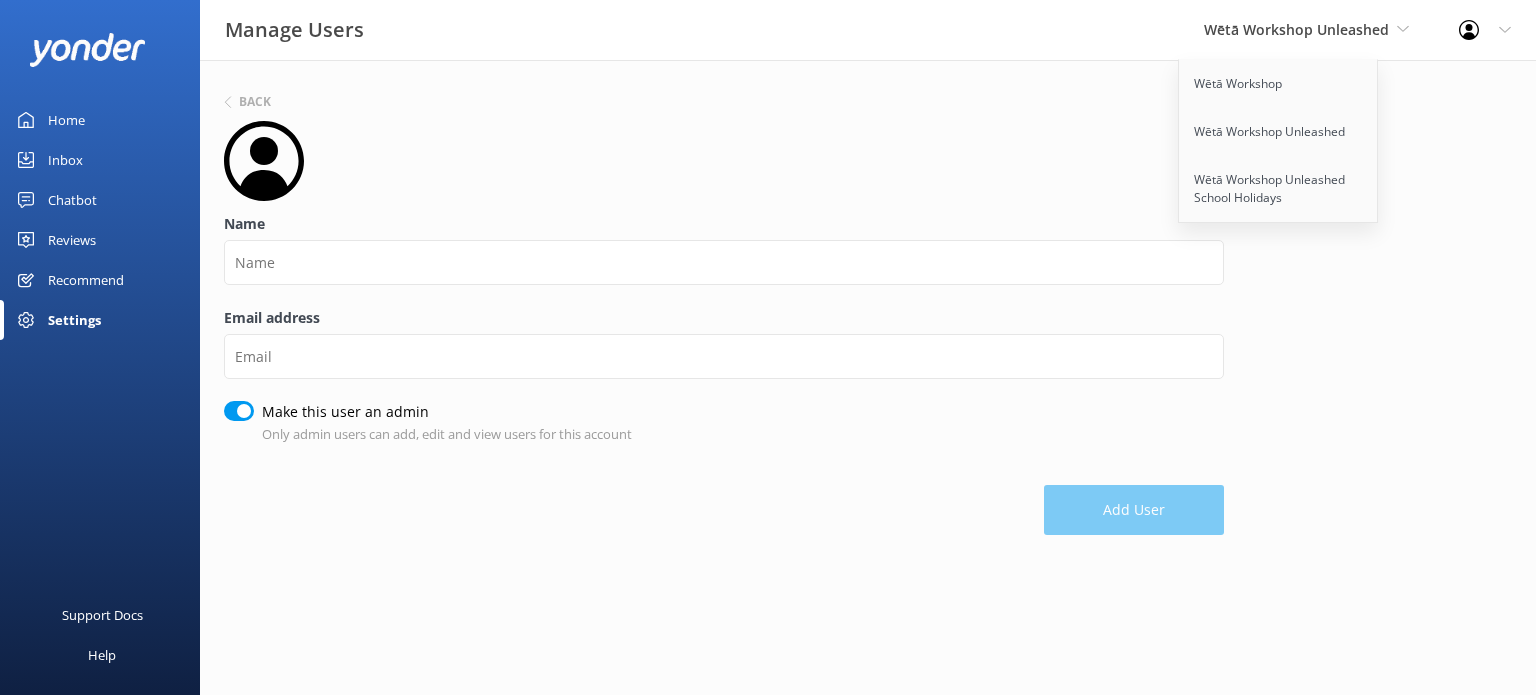 checkbox on "true" 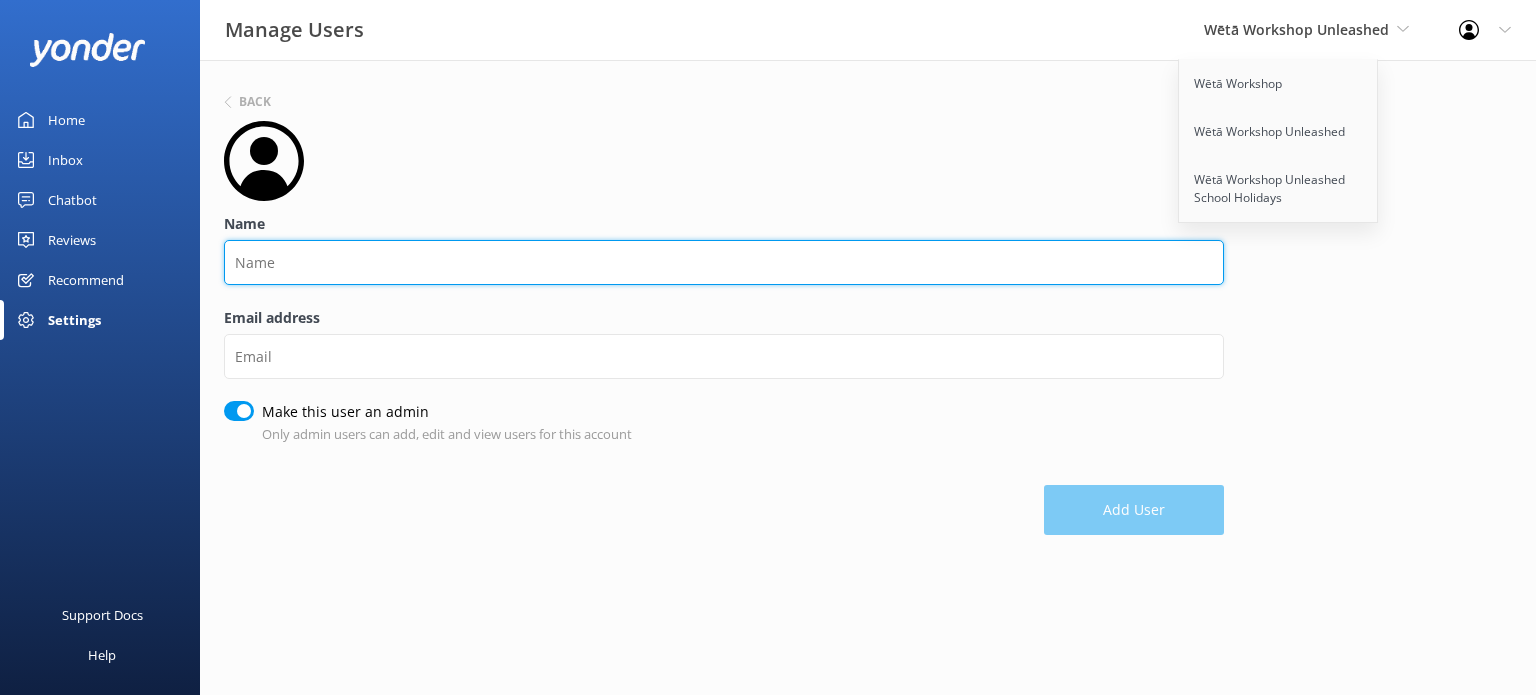 click on "Name" at bounding box center [724, 262] 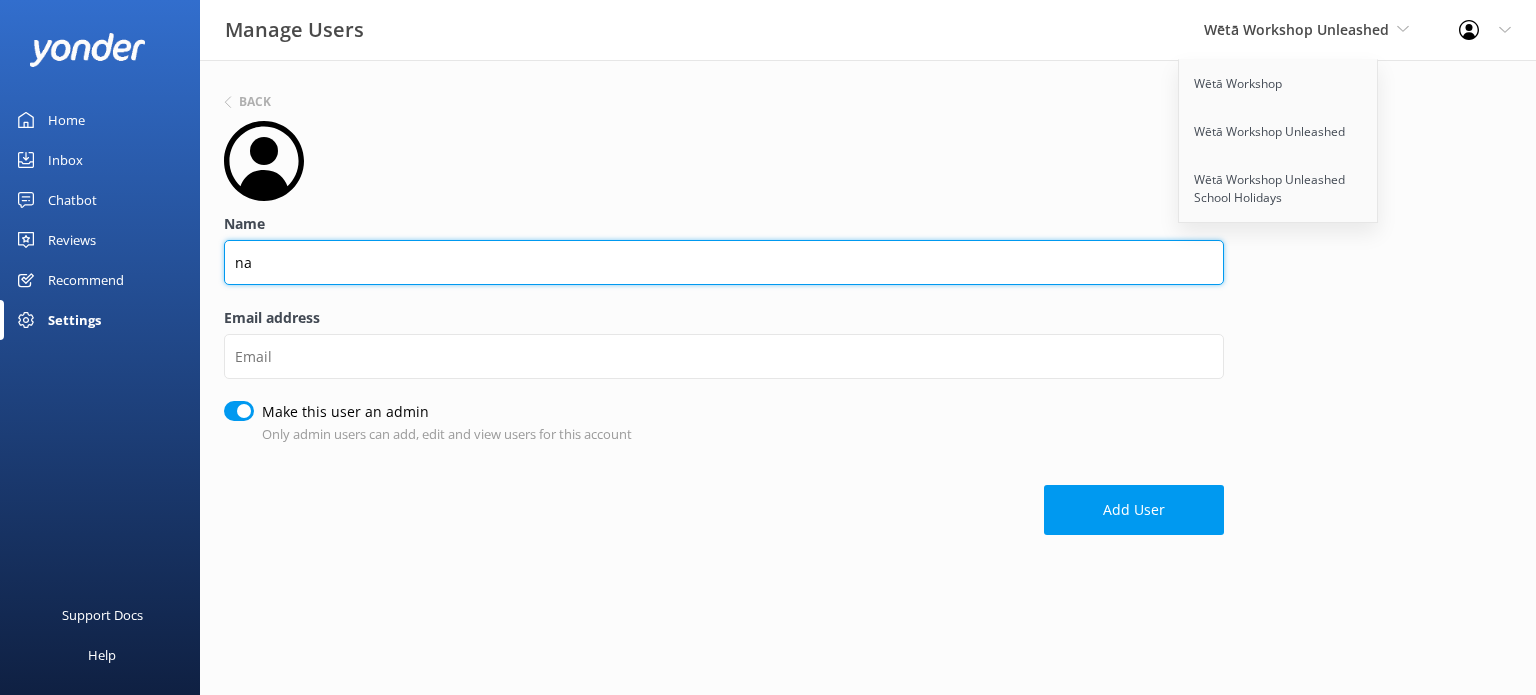 type on "n" 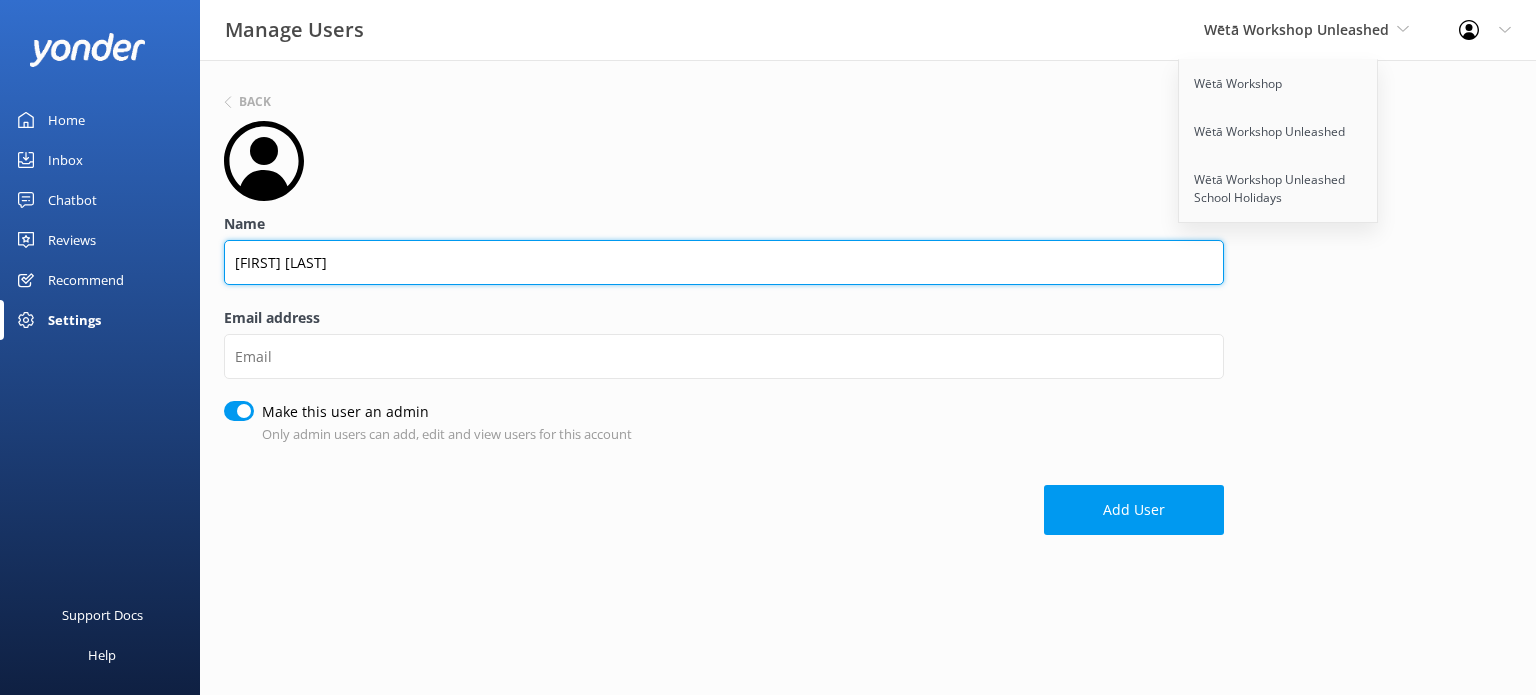 type on "[FIRST] [LAST]" 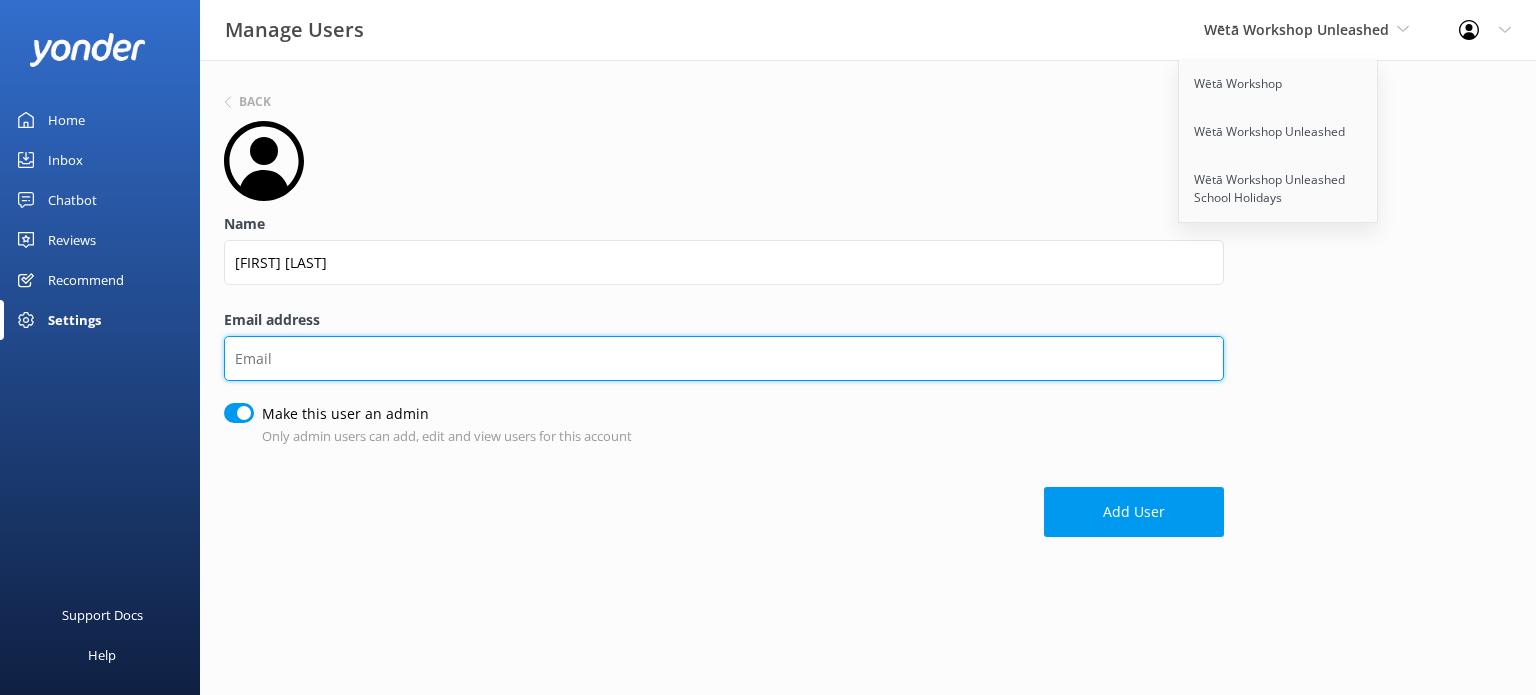 click on "Email address" at bounding box center [724, 358] 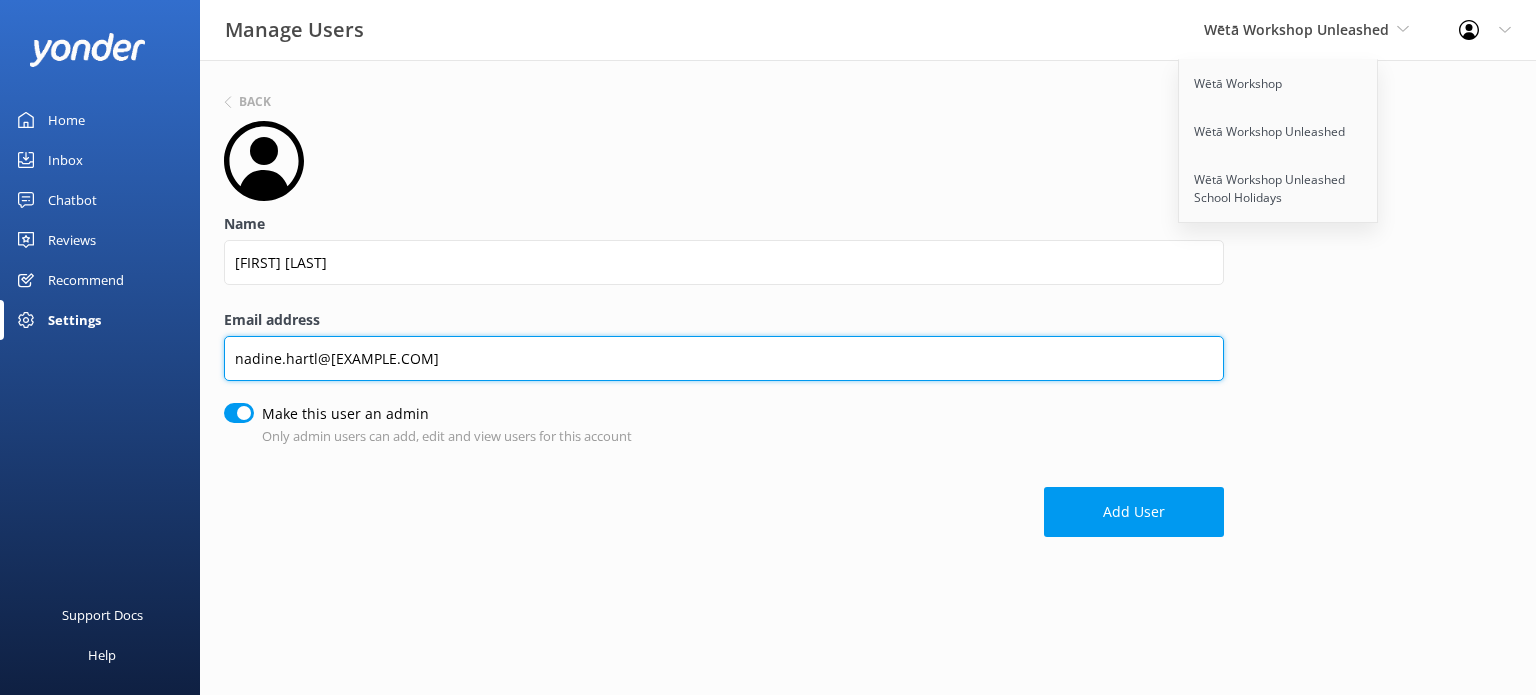 type on "nadine.hartl@[EXAMPLE.COM]" 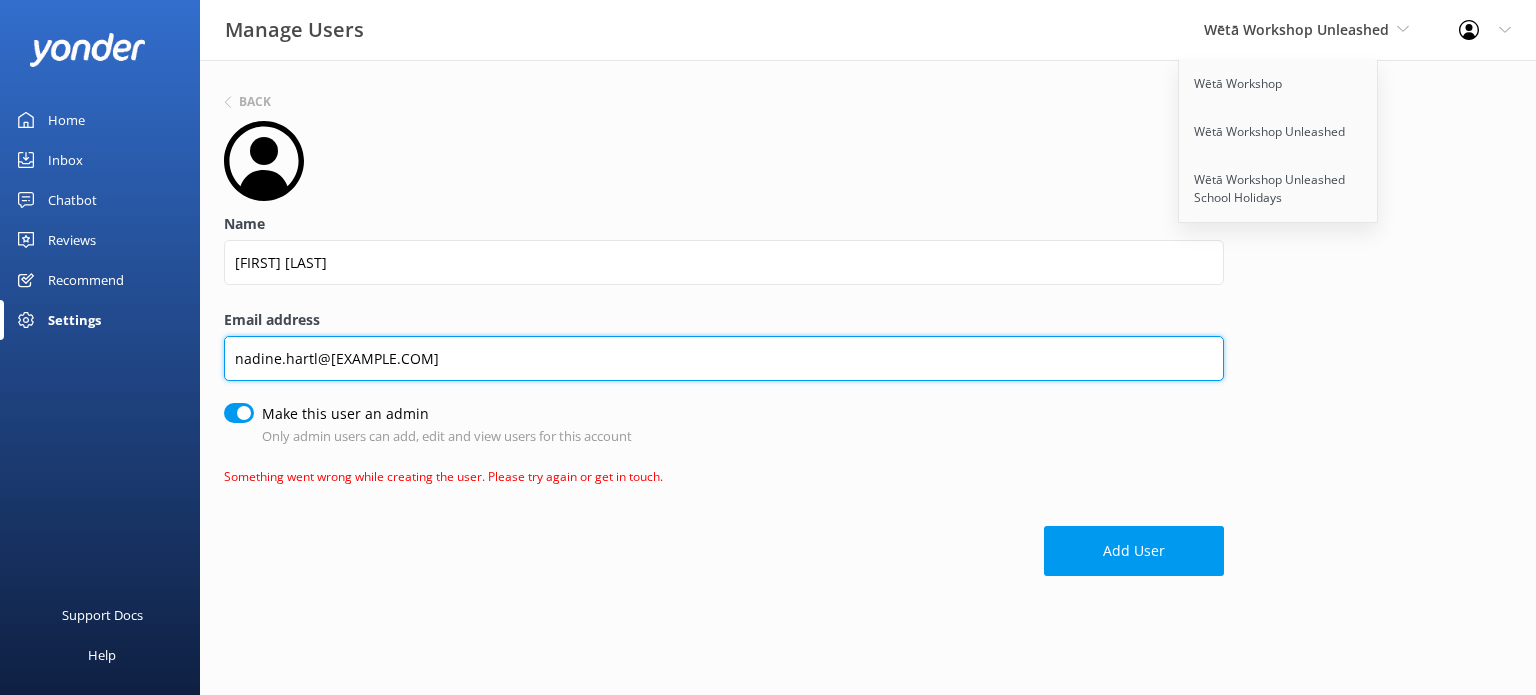 click on "nadine.hartl@[EXAMPLE.COM]" at bounding box center [724, 358] 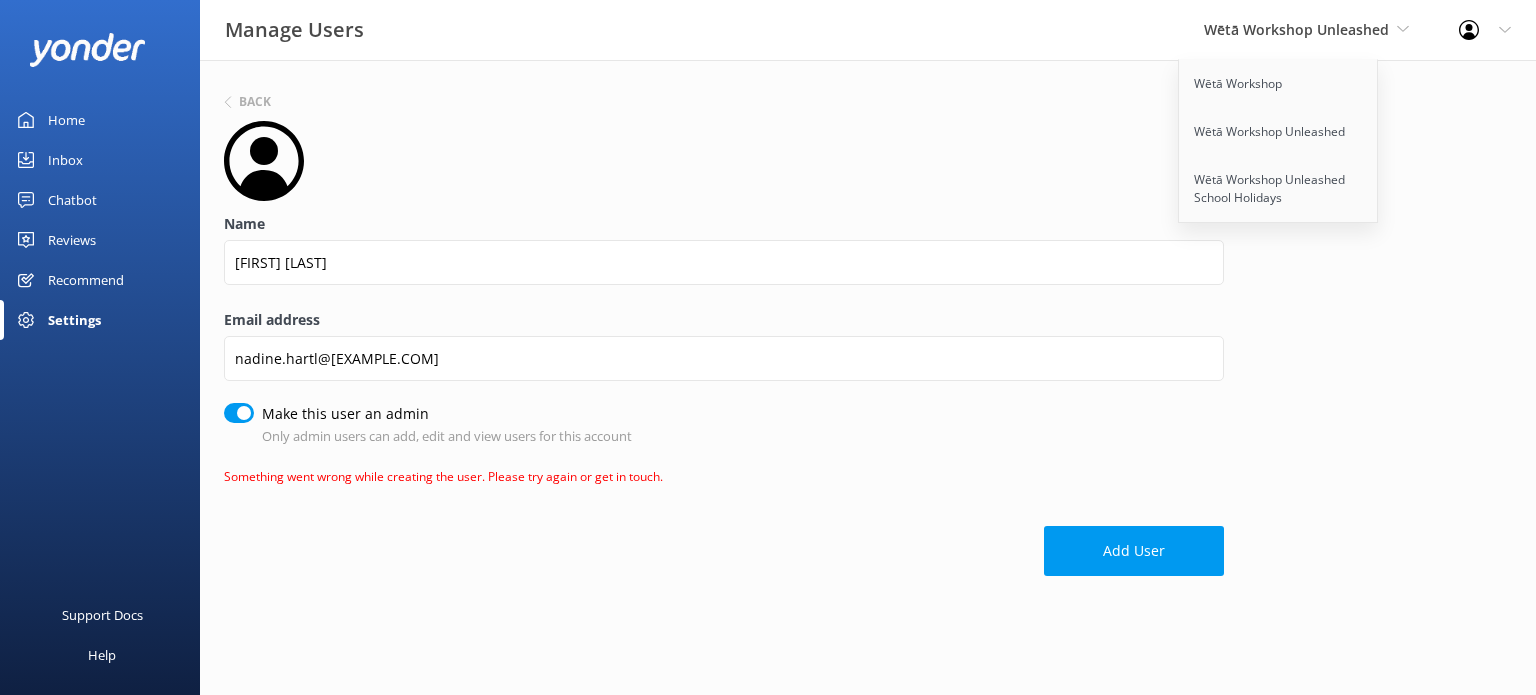 click on "Make this user an admin" at bounding box center (442, 414) 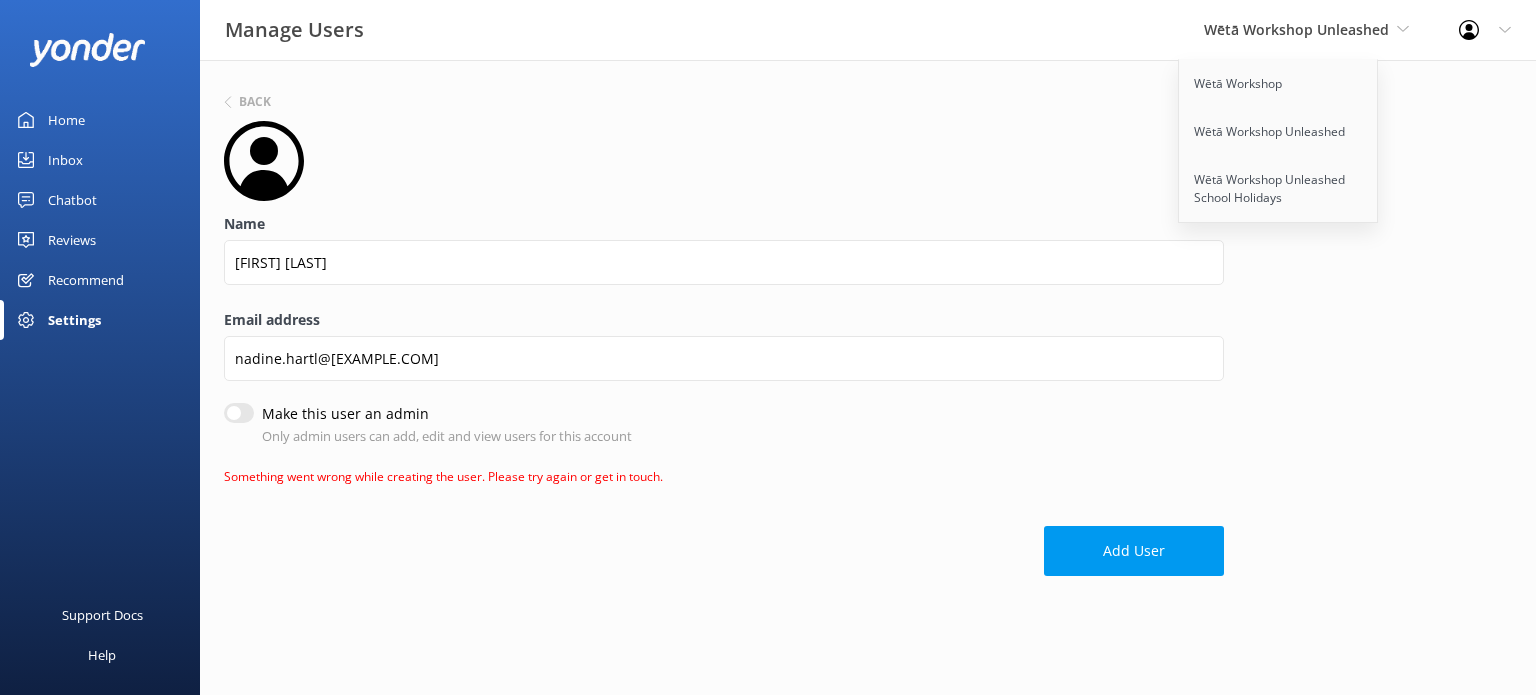 checkbox on "false" 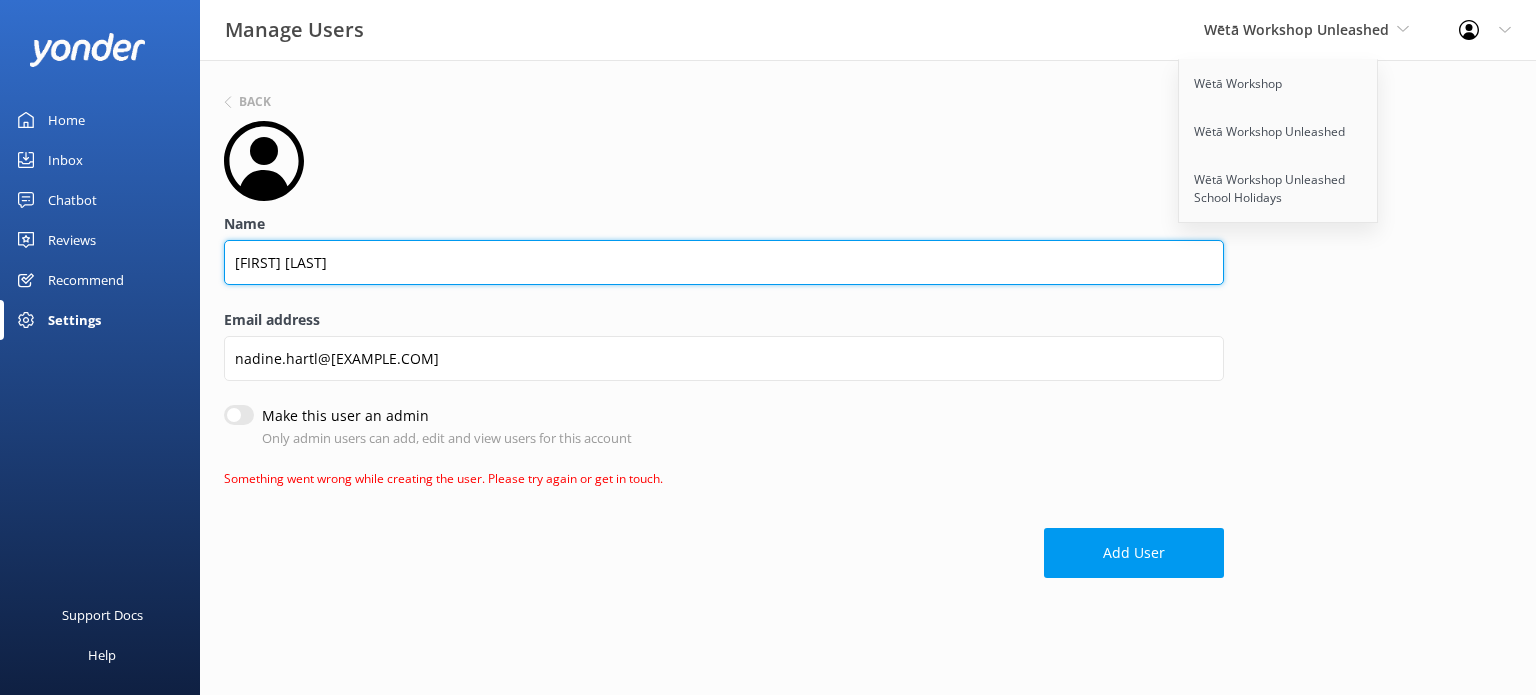 click on "[FIRST] [LAST]" at bounding box center [724, 262] 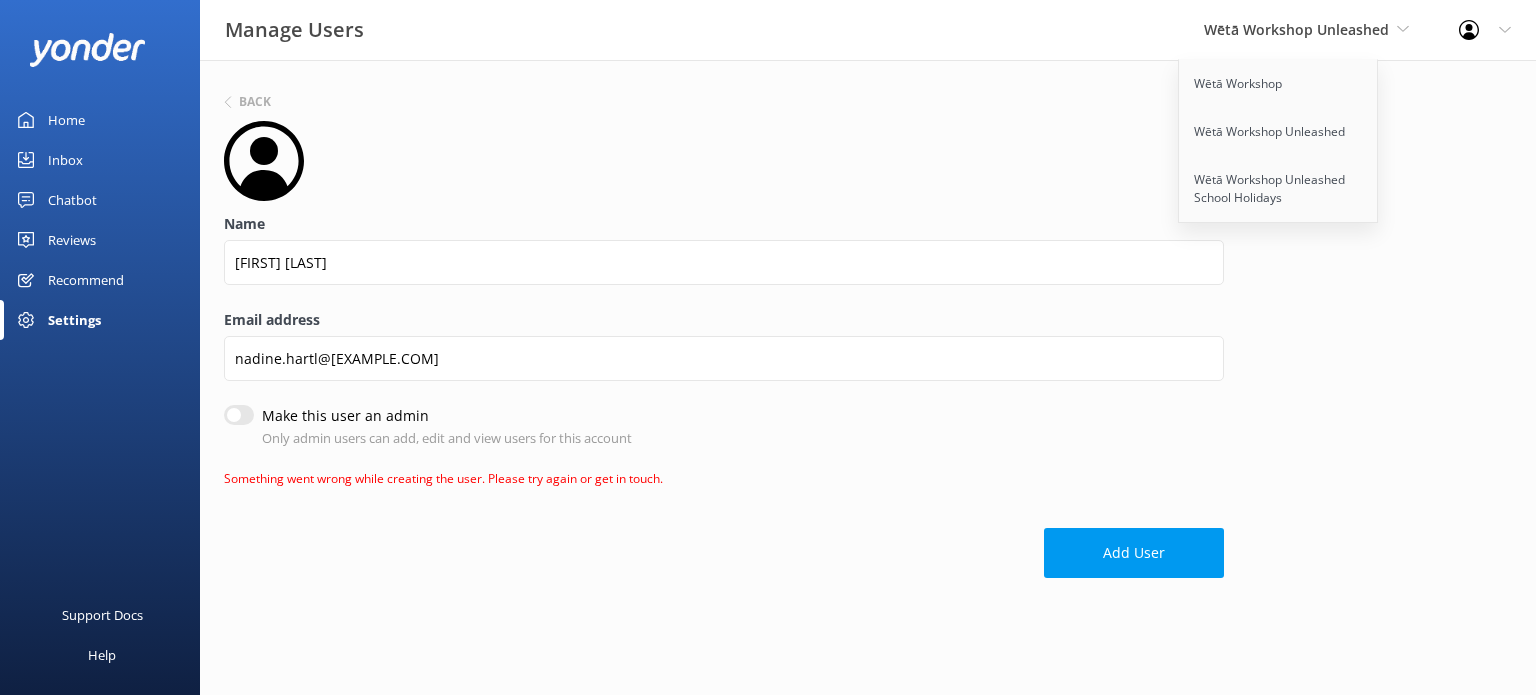 click on "Settings" at bounding box center [100, 320] 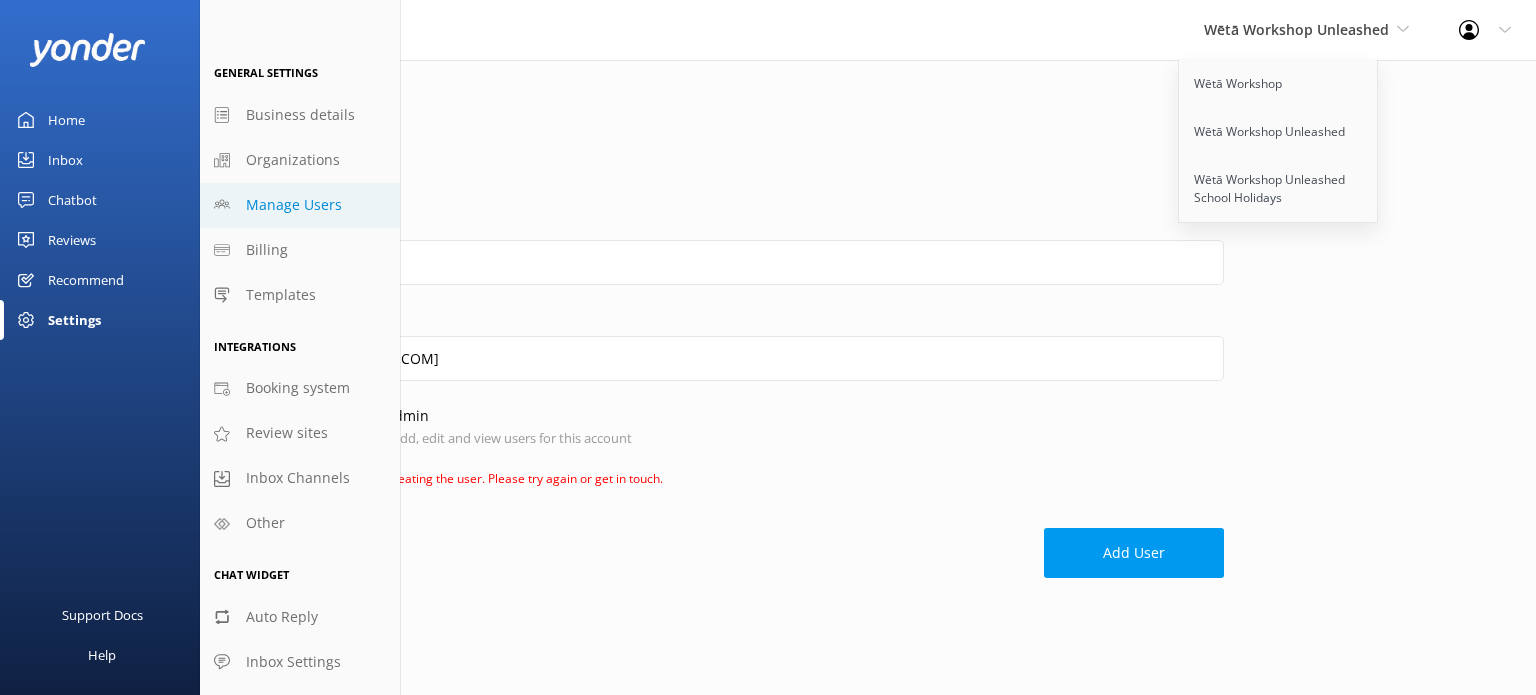 click on "Manage Users" at bounding box center [294, 205] 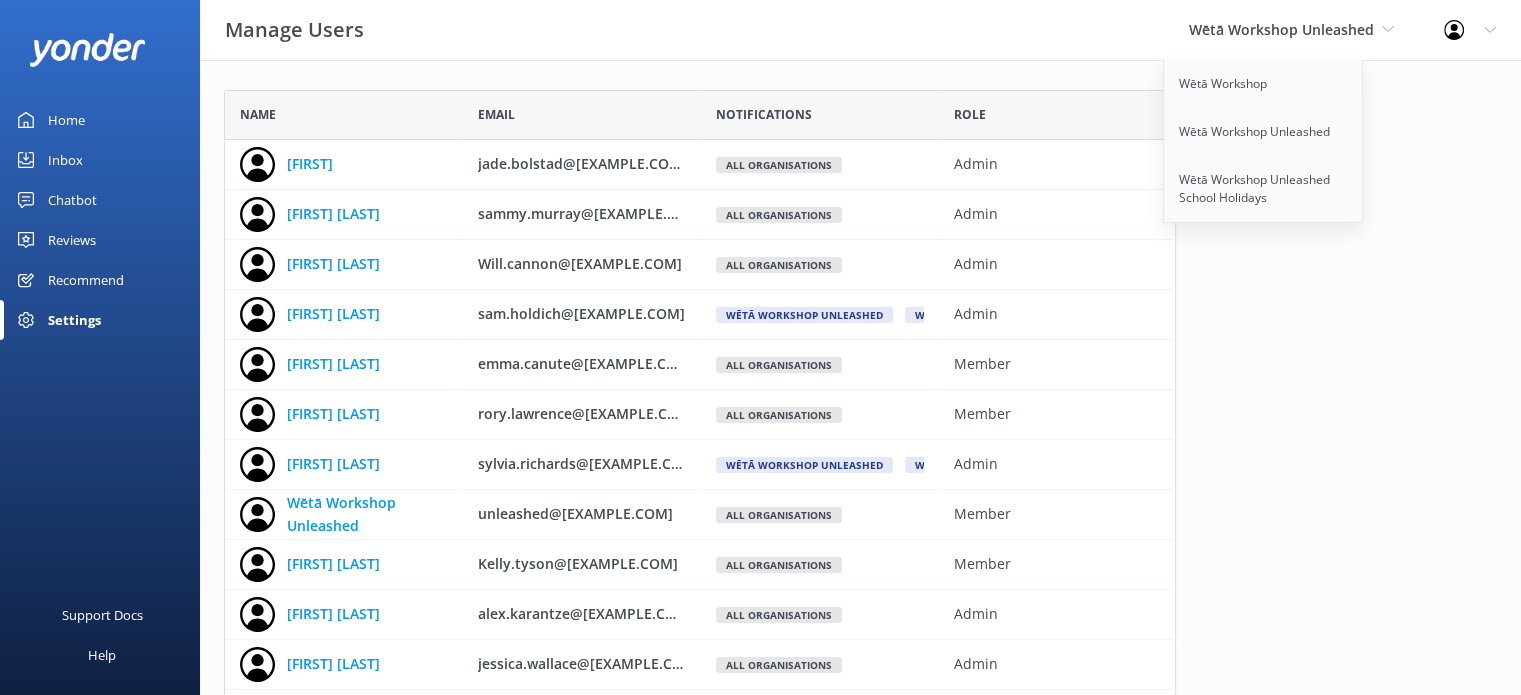 scroll, scrollTop: 16, scrollLeft: 16, axis: both 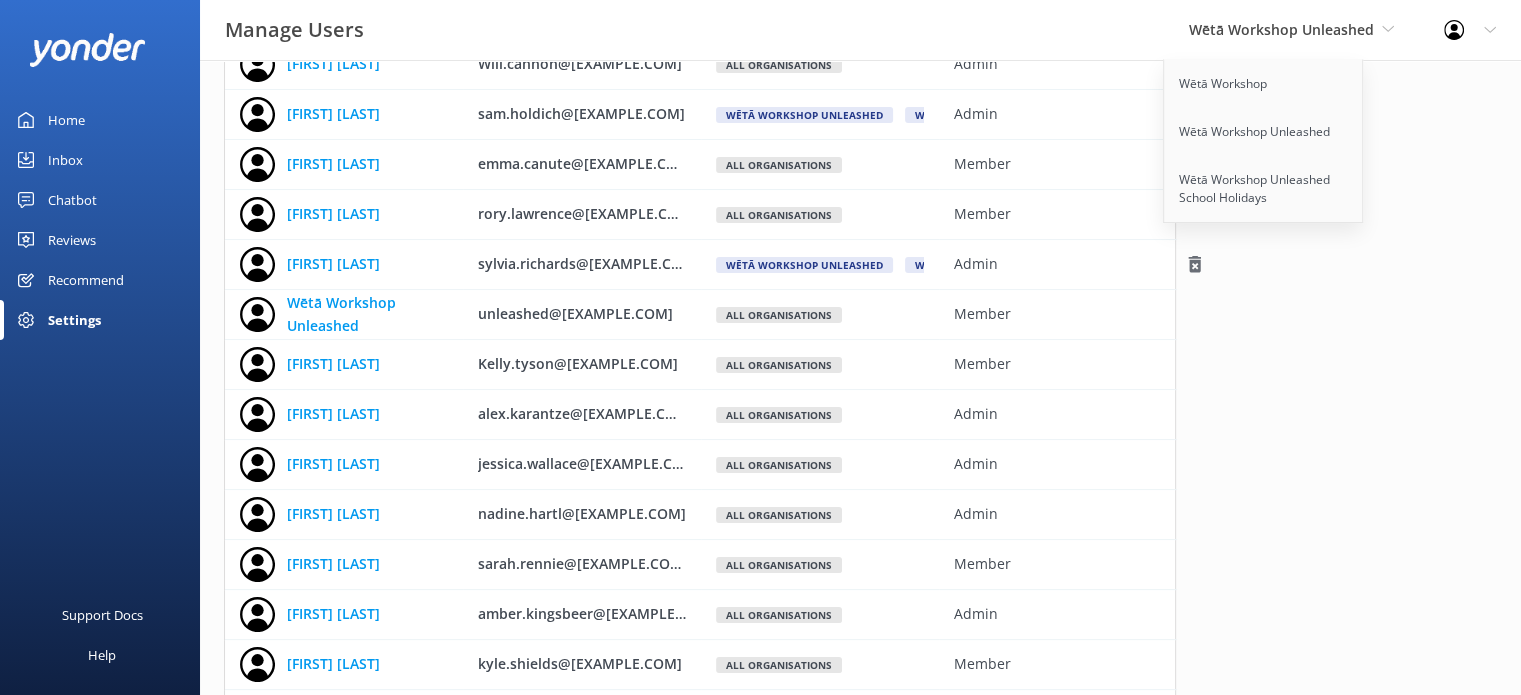 click on "Wētā Workshop Unleashed" at bounding box center [804, 265] 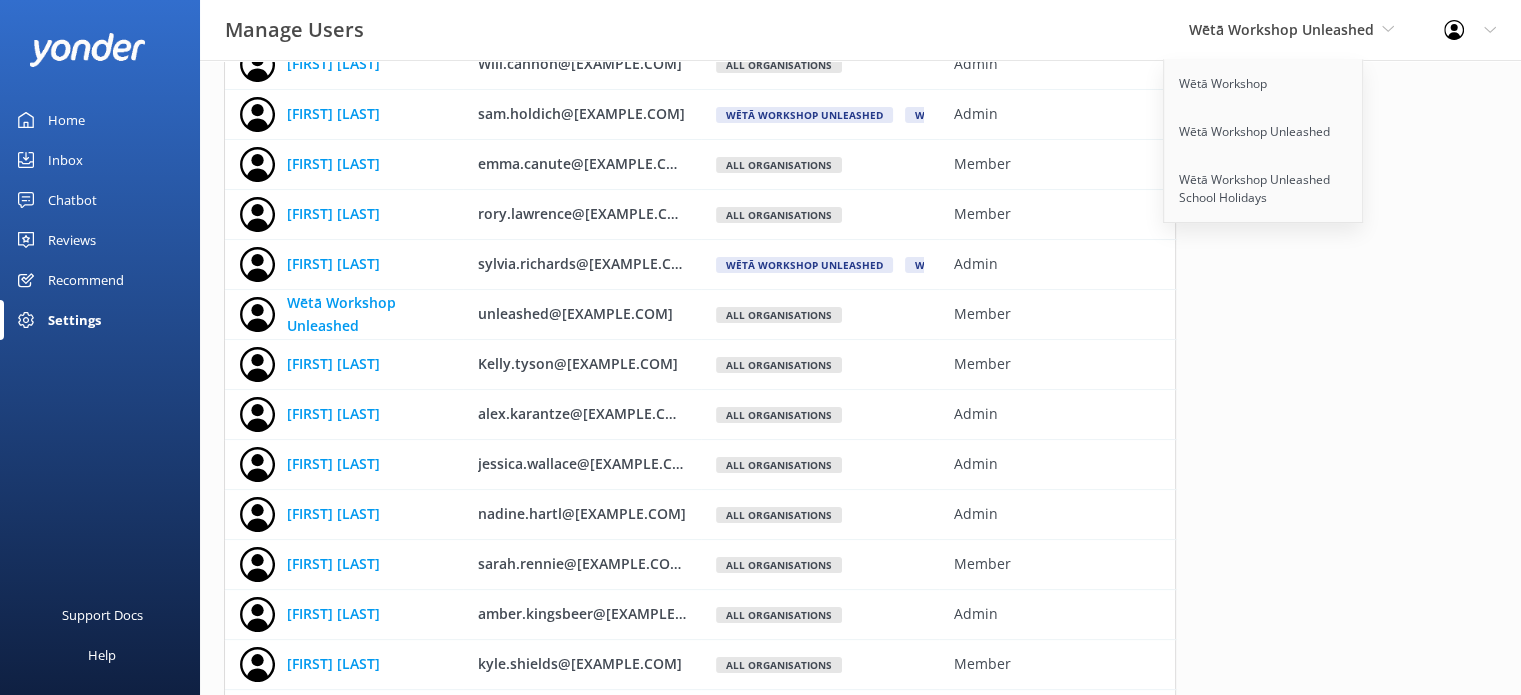 click on "Wētā Workshop Unleashed Wētā Workshop Unleashed + 1 more" at bounding box center [820, 115] 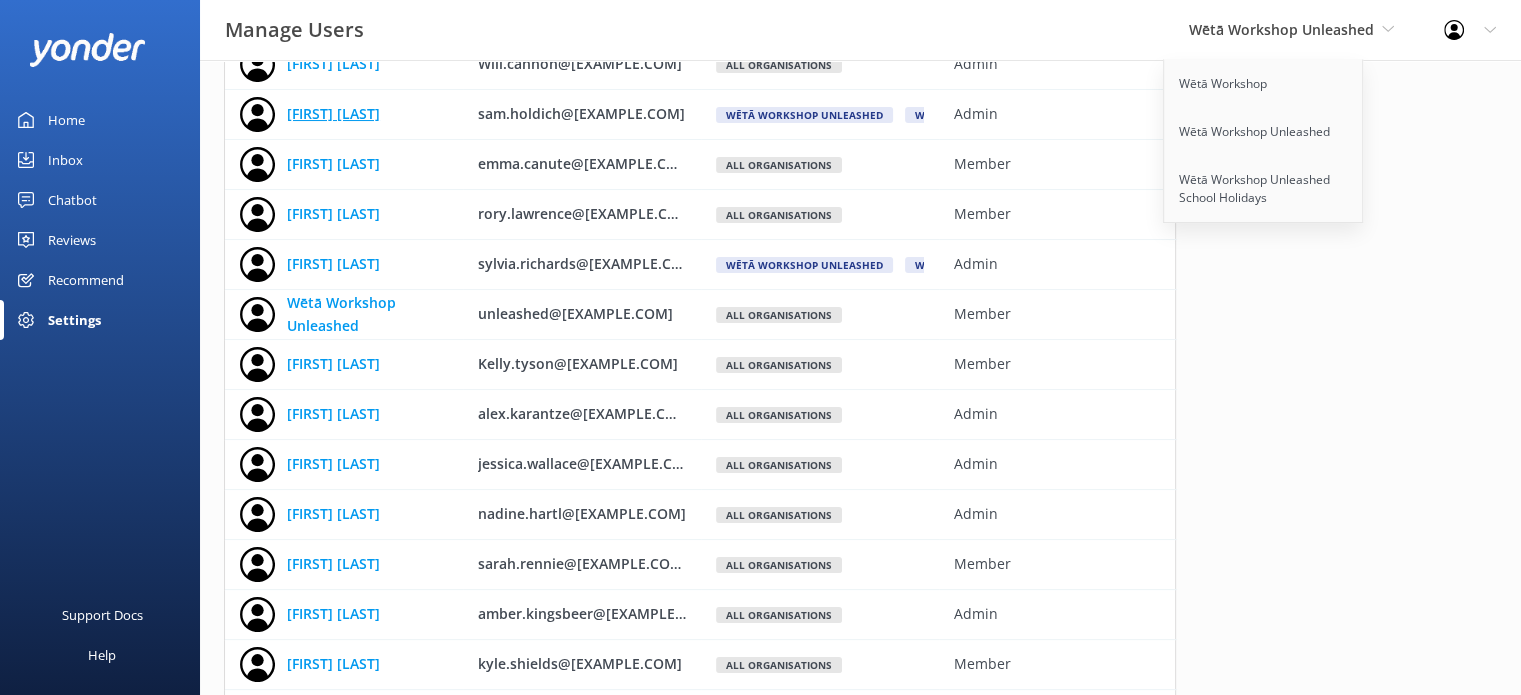 click on "[FIRST] [LAST]" at bounding box center [333, 114] 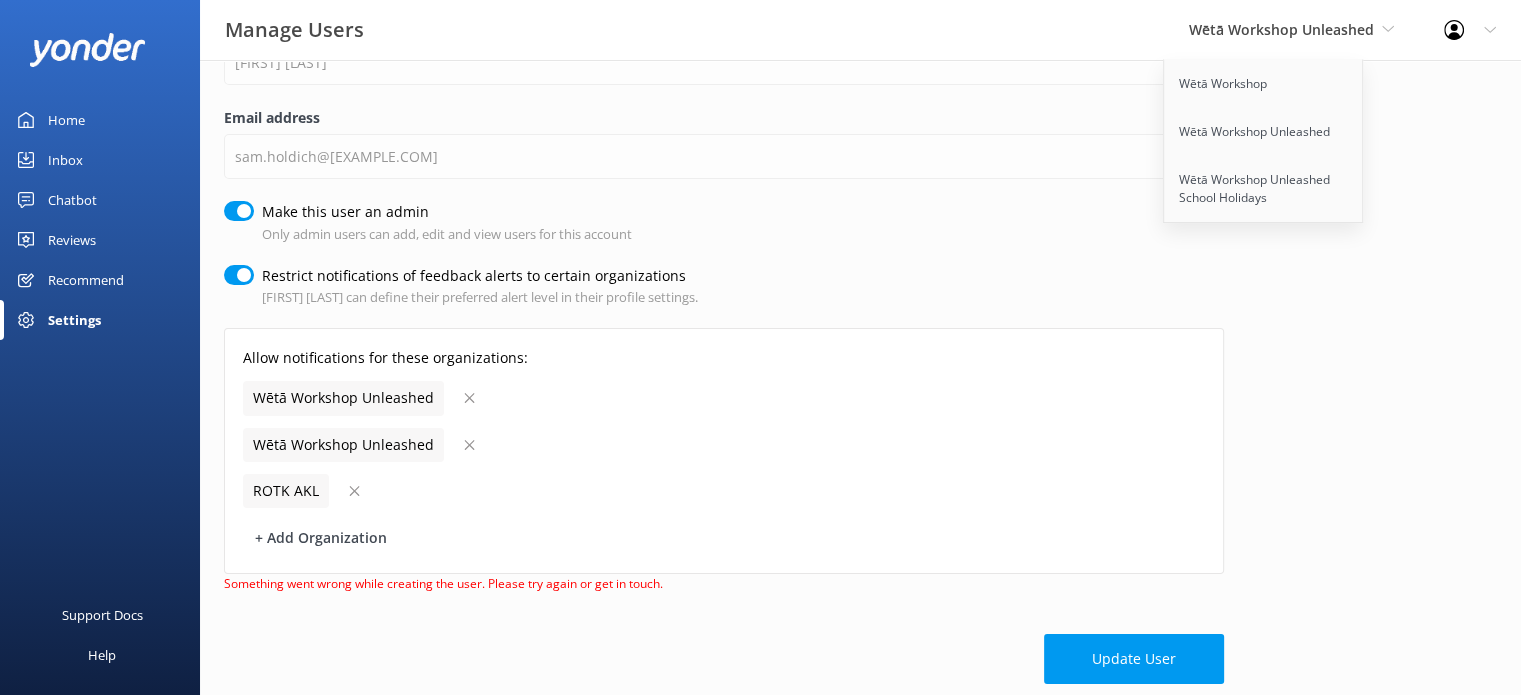 click on "Settings" at bounding box center (74, 320) 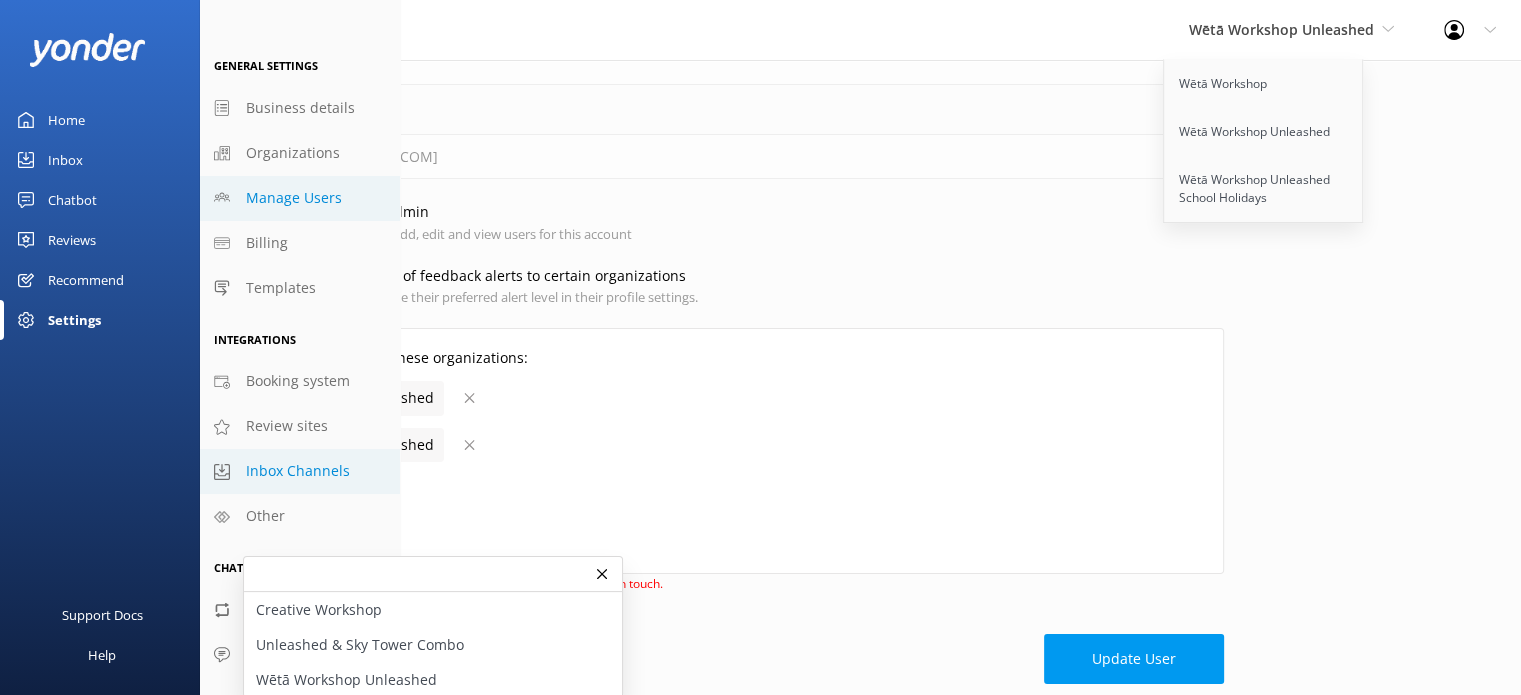 scroll, scrollTop: 9, scrollLeft: 0, axis: vertical 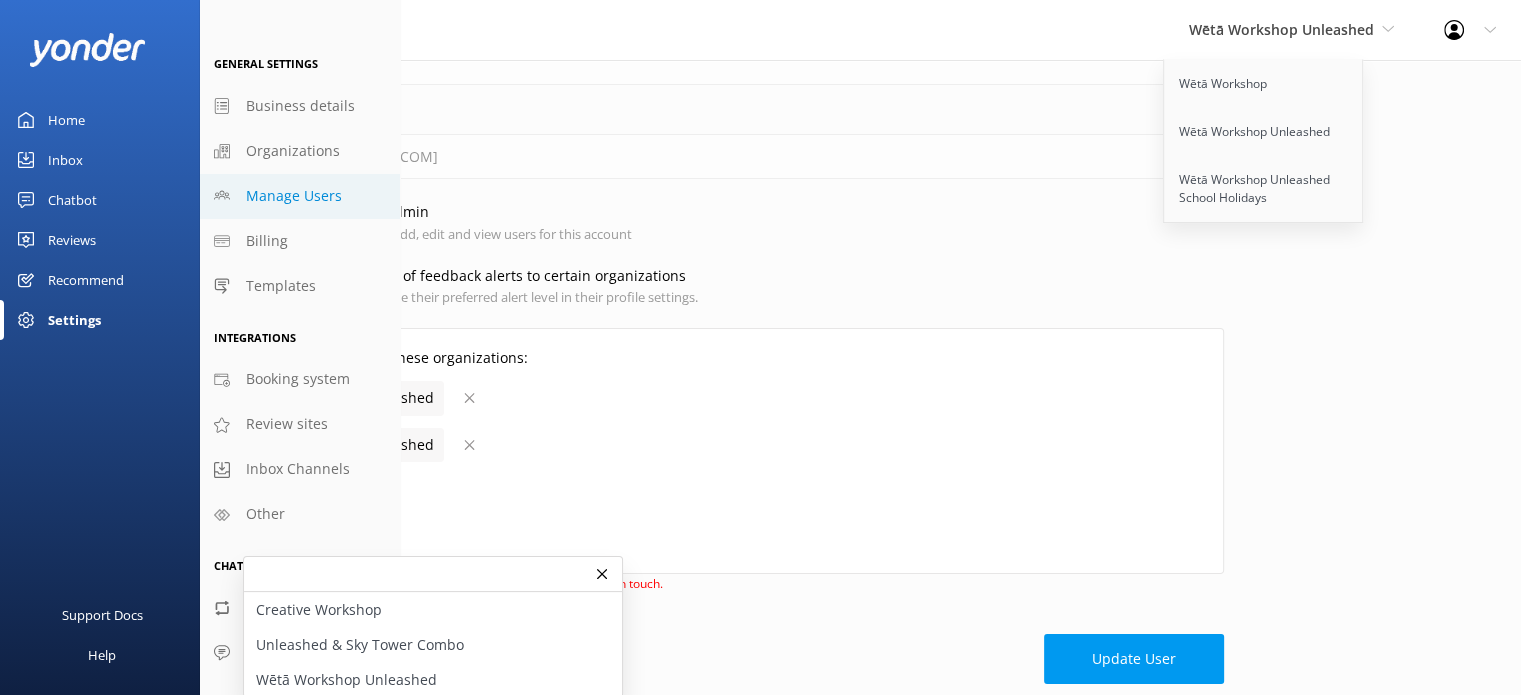 click on "Manage Users" at bounding box center [294, 196] 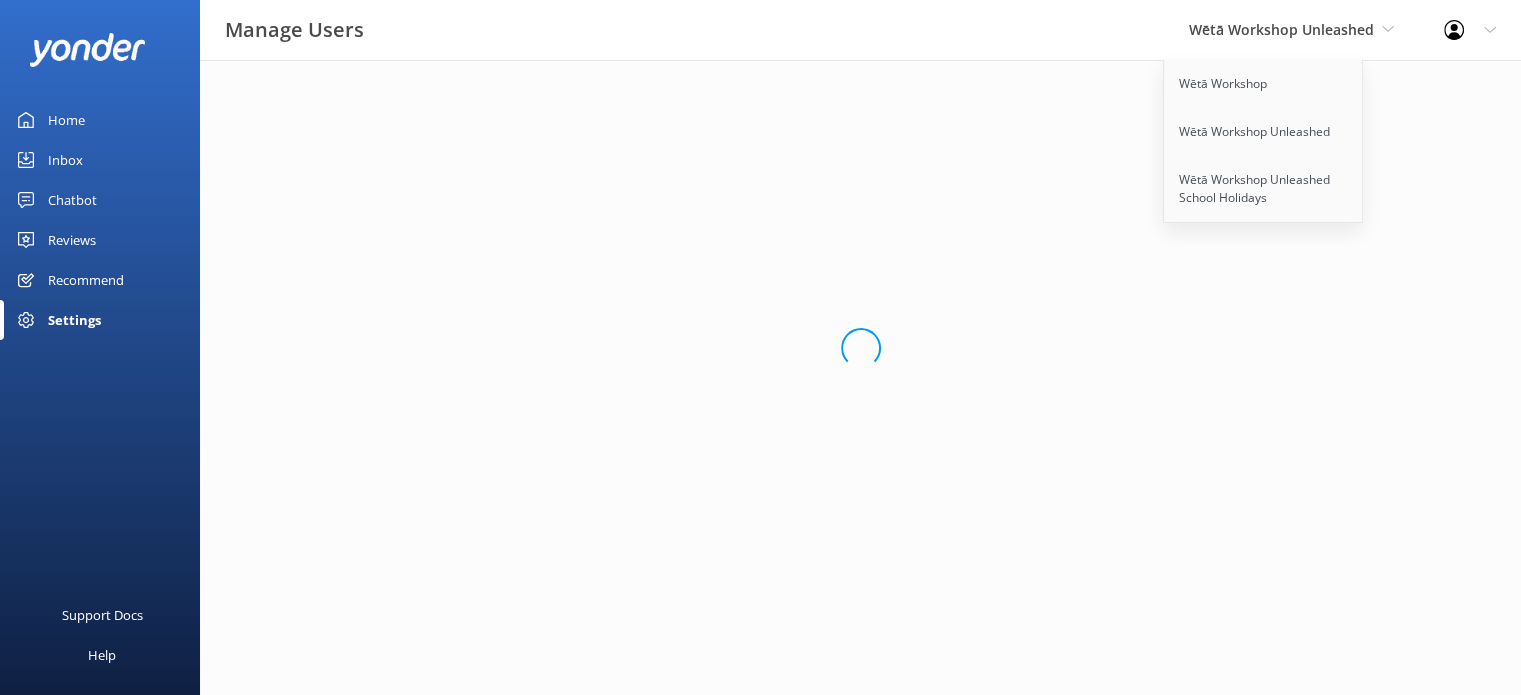 scroll, scrollTop: 200, scrollLeft: 0, axis: vertical 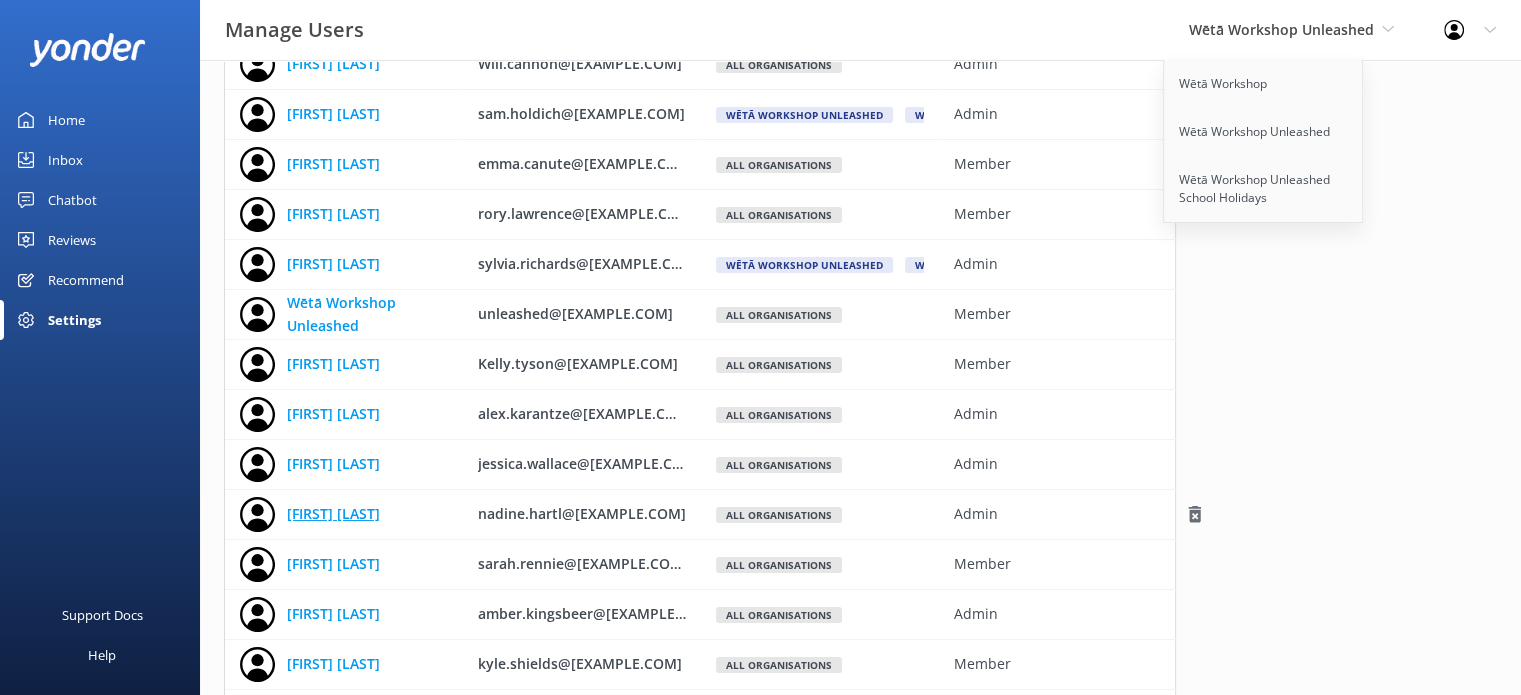 click on "[FIRST] [LAST]" at bounding box center [333, 514] 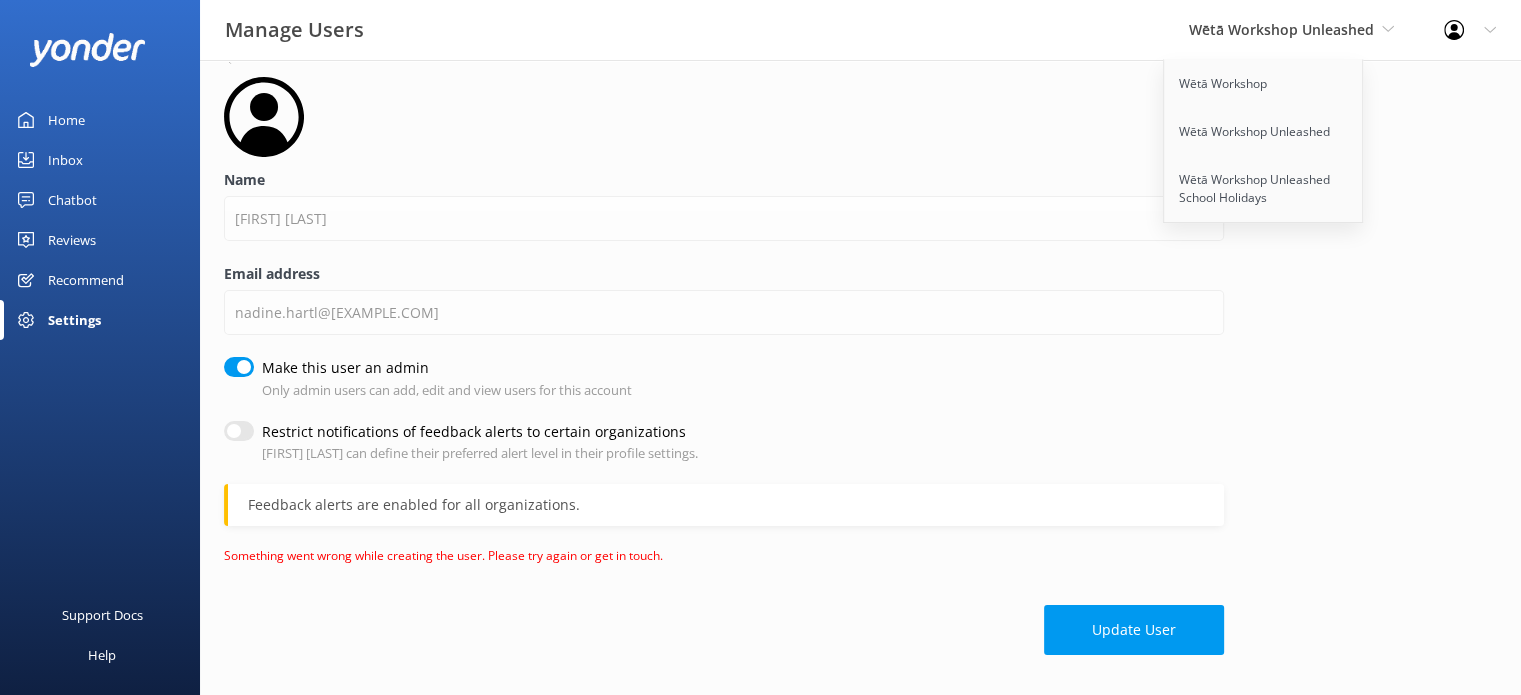 click on "Restrict notifications of feedback alerts to certain organizations [FIRST] [LAST] can define their preferred alert level in their profile settings." at bounding box center (724, 442) 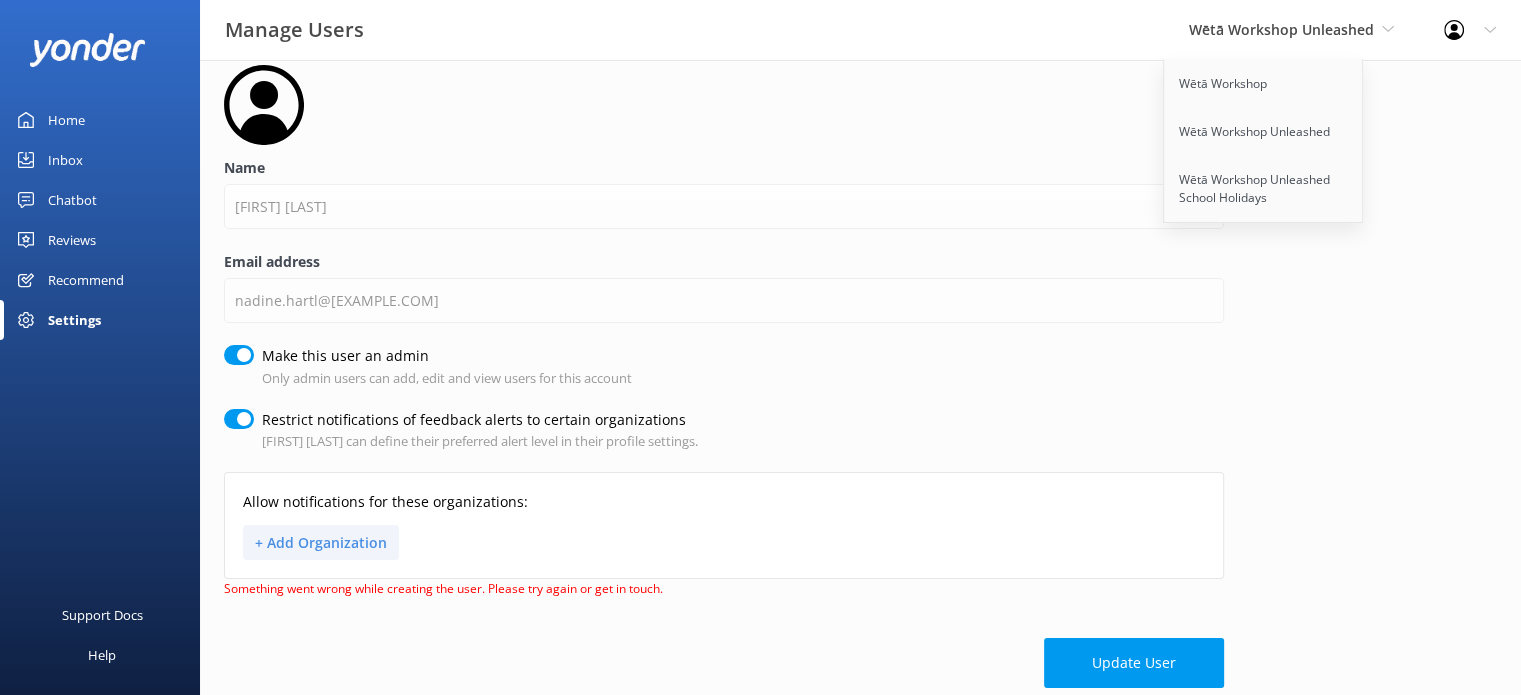 scroll, scrollTop: 88, scrollLeft: 0, axis: vertical 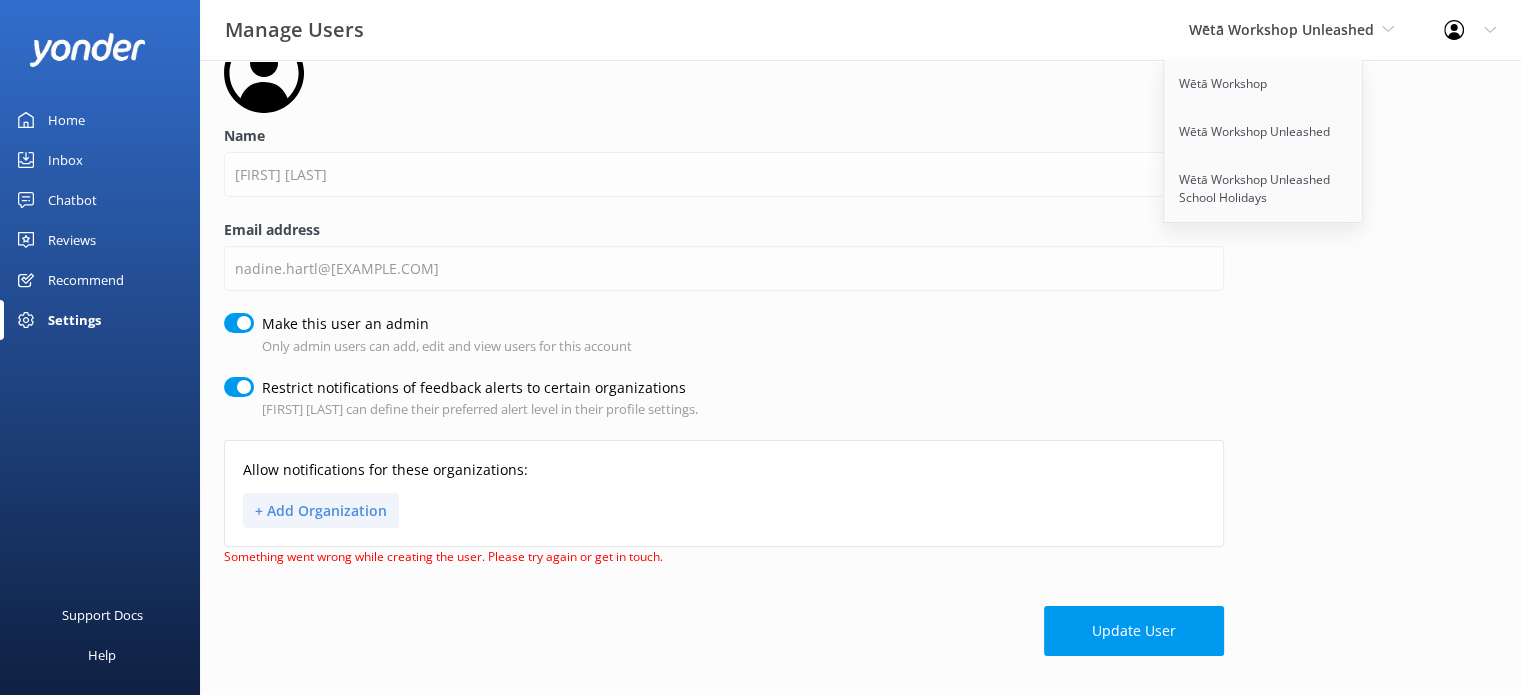 click on "+ Add Organization" at bounding box center [321, 510] 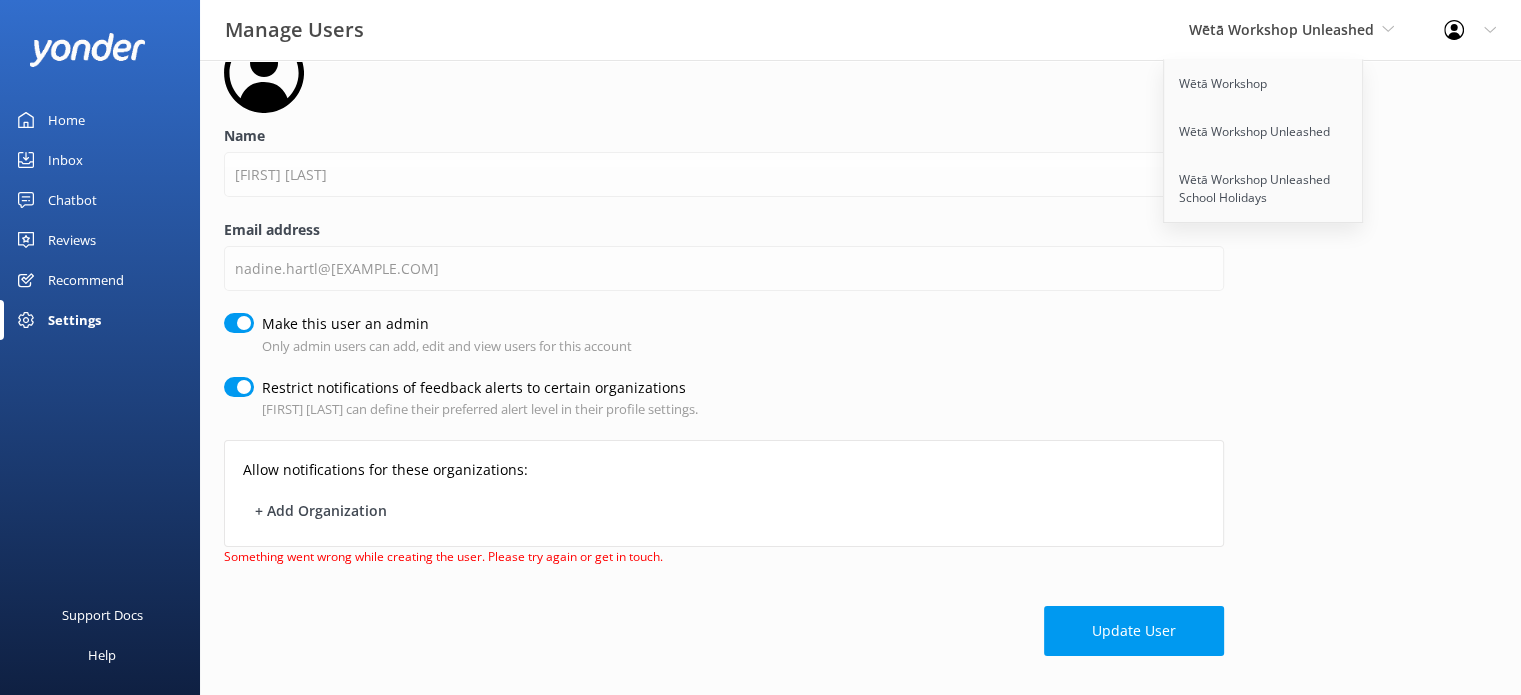 click on "+ Add Organization Creative Workshop ROTK AKL Unleashed & Sky Tower Combo Wētā Workshop Unleashed" at bounding box center [724, 510] 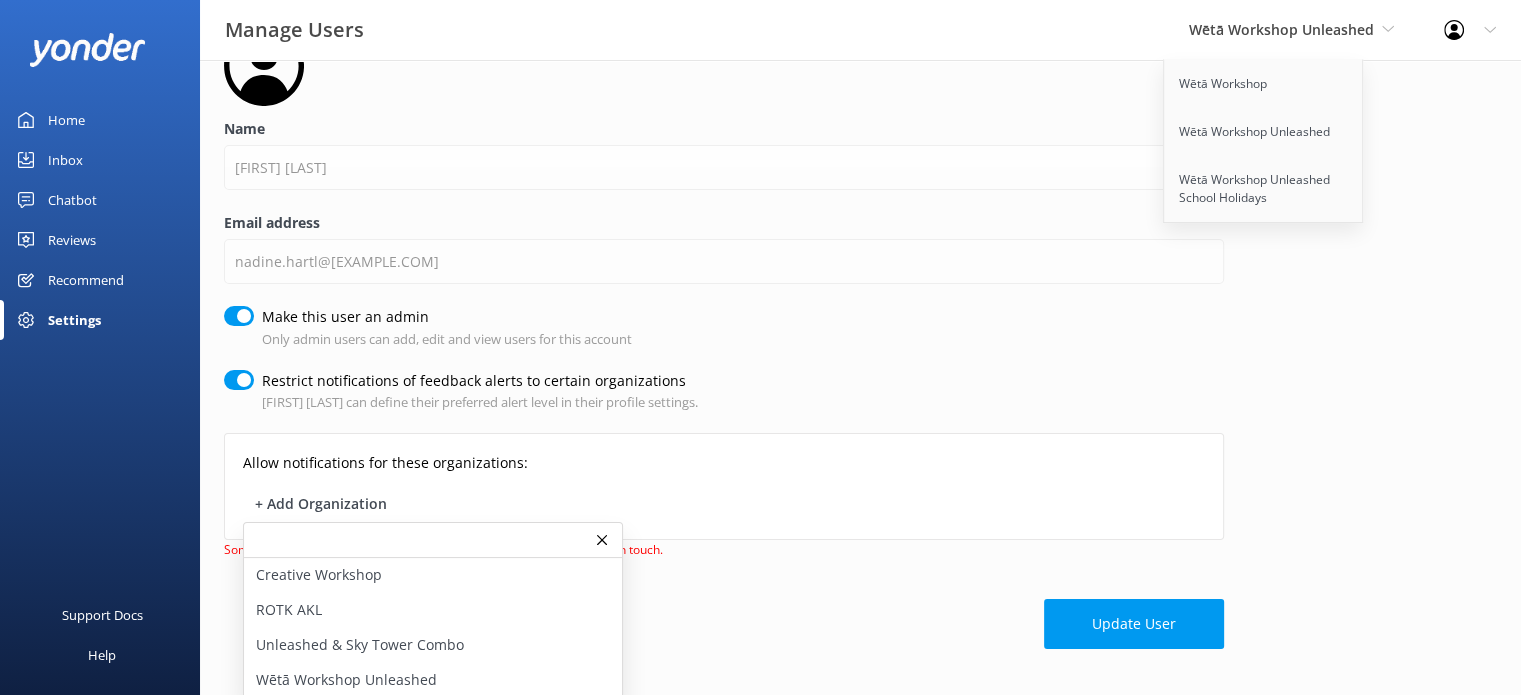 scroll, scrollTop: 9, scrollLeft: 0, axis: vertical 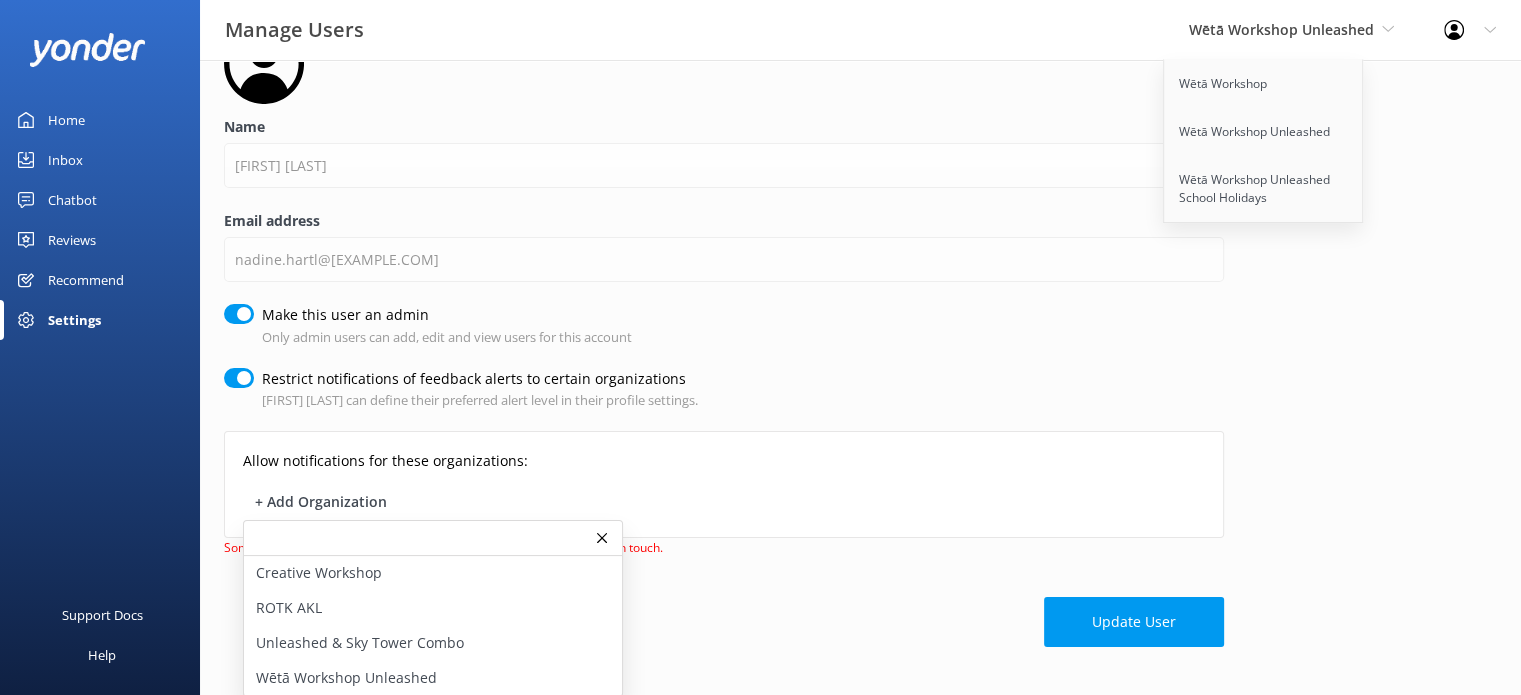 click on "Name [FIRST] [LAST] Email address nadine.hartl@[EXAMPLE.COM] Make this user an admin Only admin users can add, edit and view users for this account Restrict notifications of feedback alerts to certain organizations [FIRST] [LAST] can define their preferred alert level in their profile settings. Allow notifications for these organizations: + Add Organization Creative Workshop ROTK AKL Unleashed & Sky Tower Combo Wētā Workshop Unleashed Something went wrong while creating the user. Please try again or get in touch. Update User" at bounding box center [724, 336] 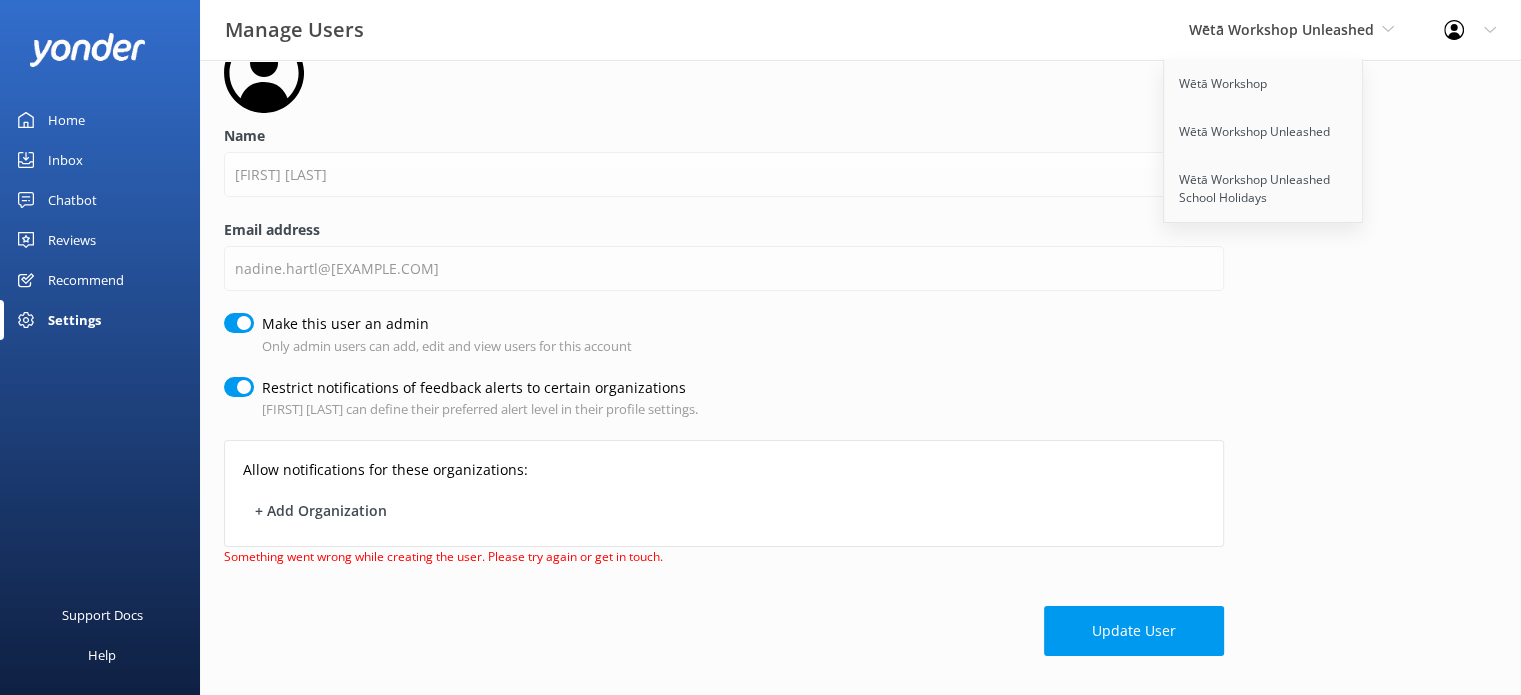scroll, scrollTop: 0, scrollLeft: 0, axis: both 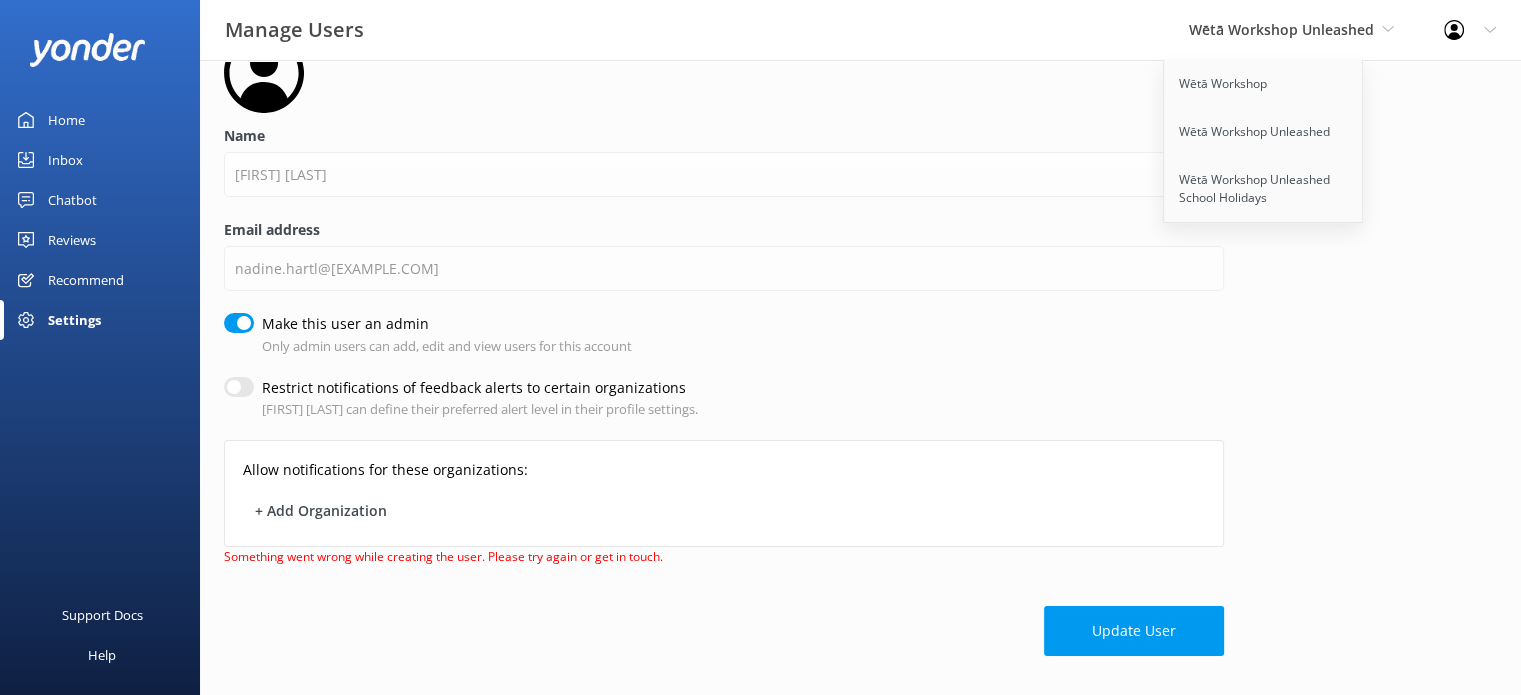 checkbox on "false" 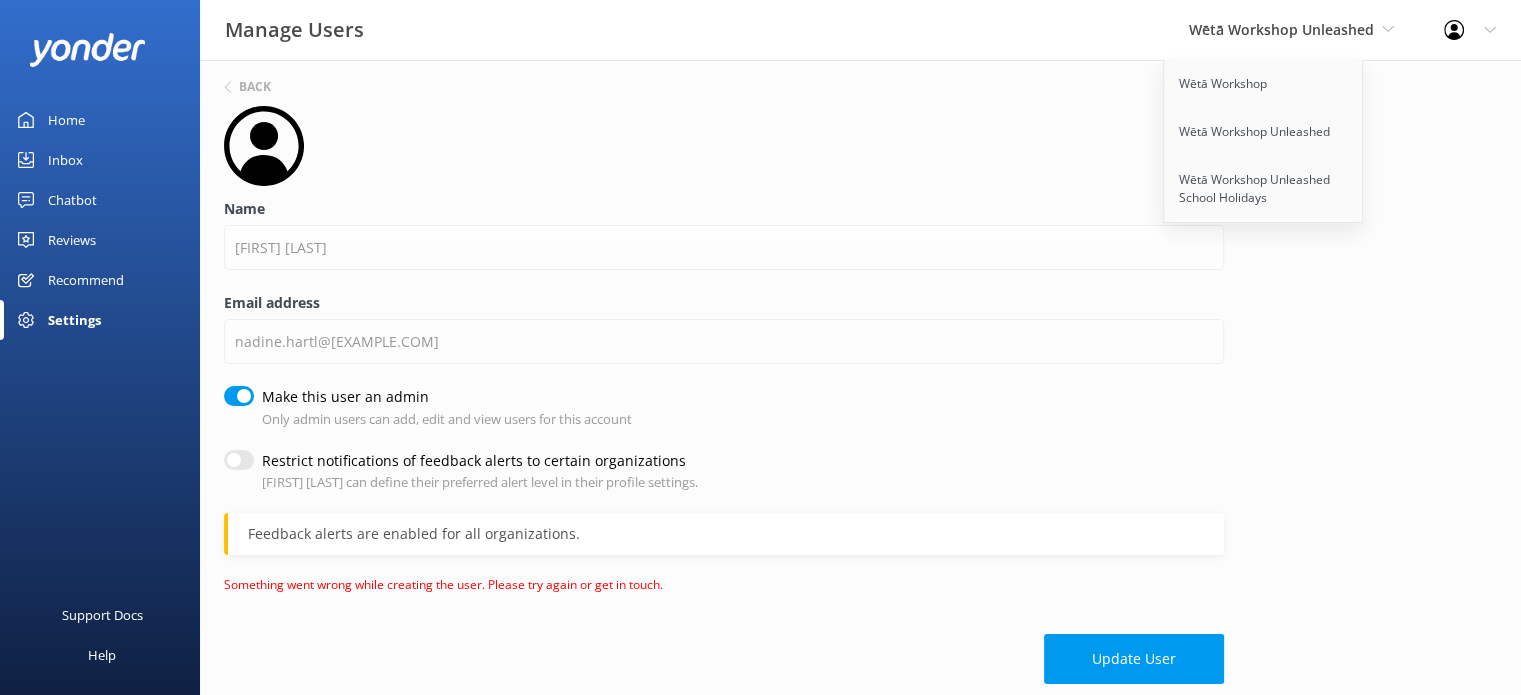 scroll, scrollTop: 0, scrollLeft: 0, axis: both 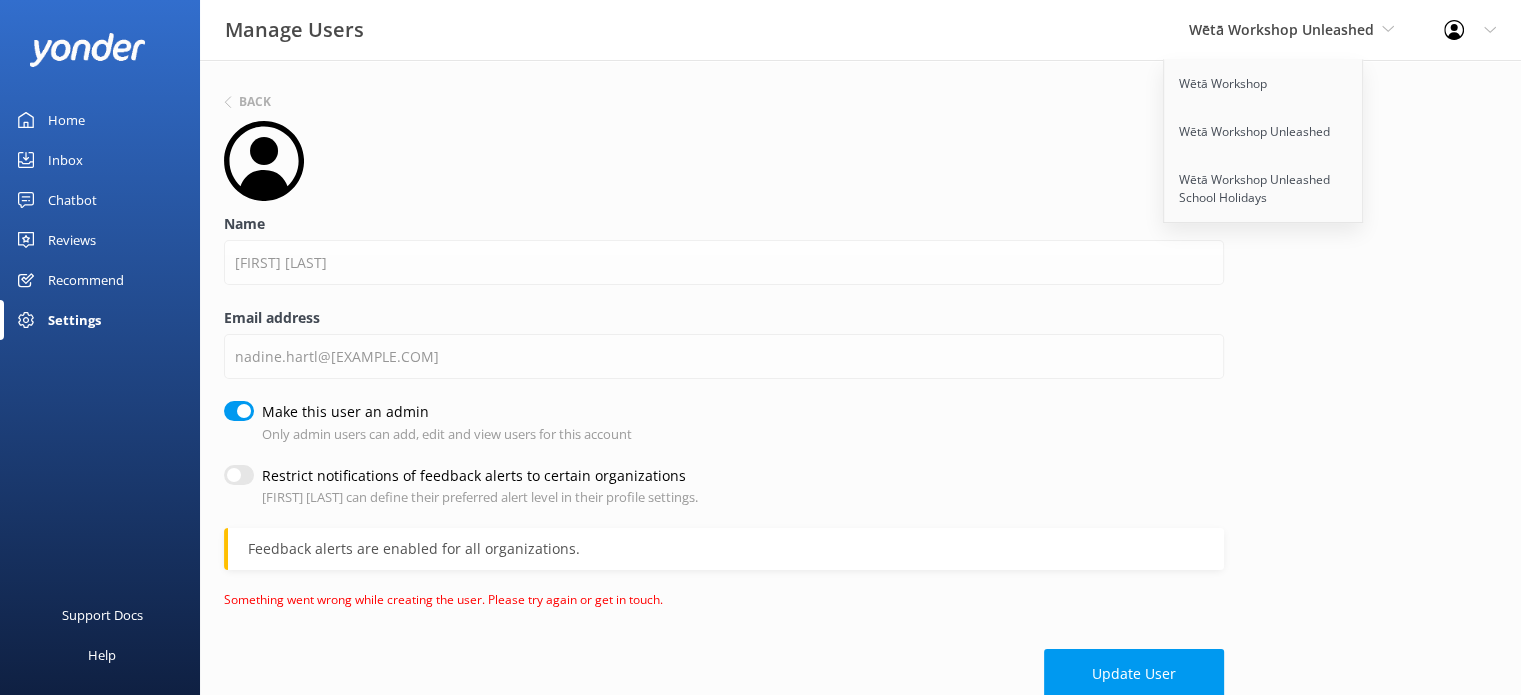click on "Home" at bounding box center (66, 120) 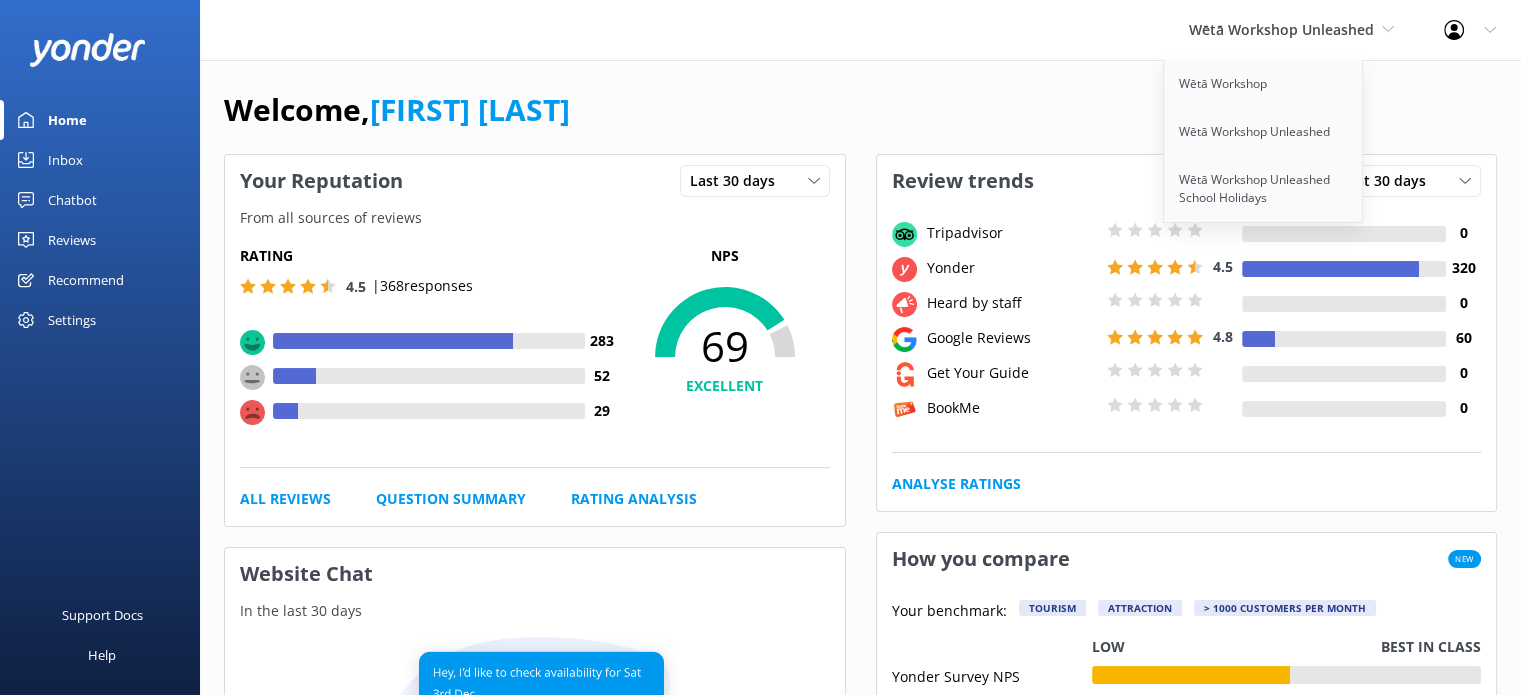 scroll, scrollTop: 0, scrollLeft: 0, axis: both 